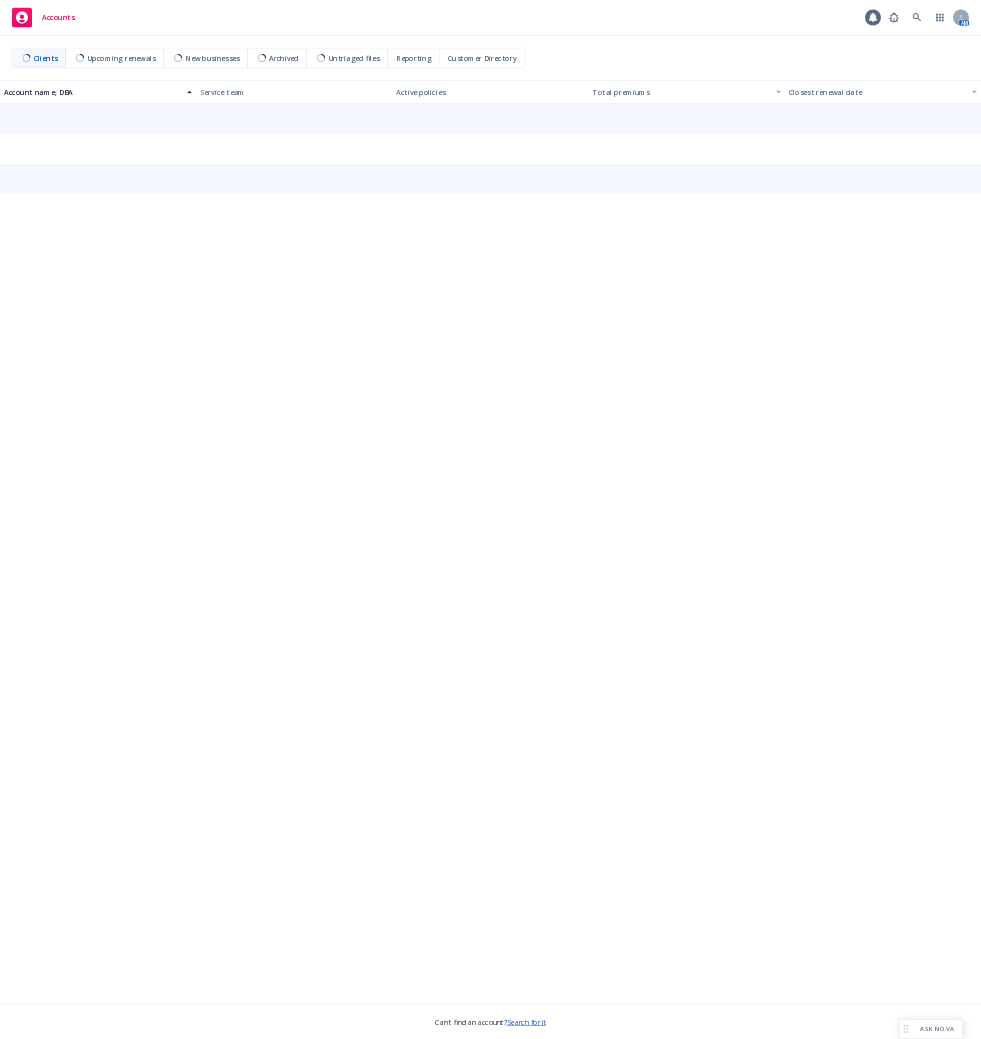 scroll, scrollTop: 0, scrollLeft: 0, axis: both 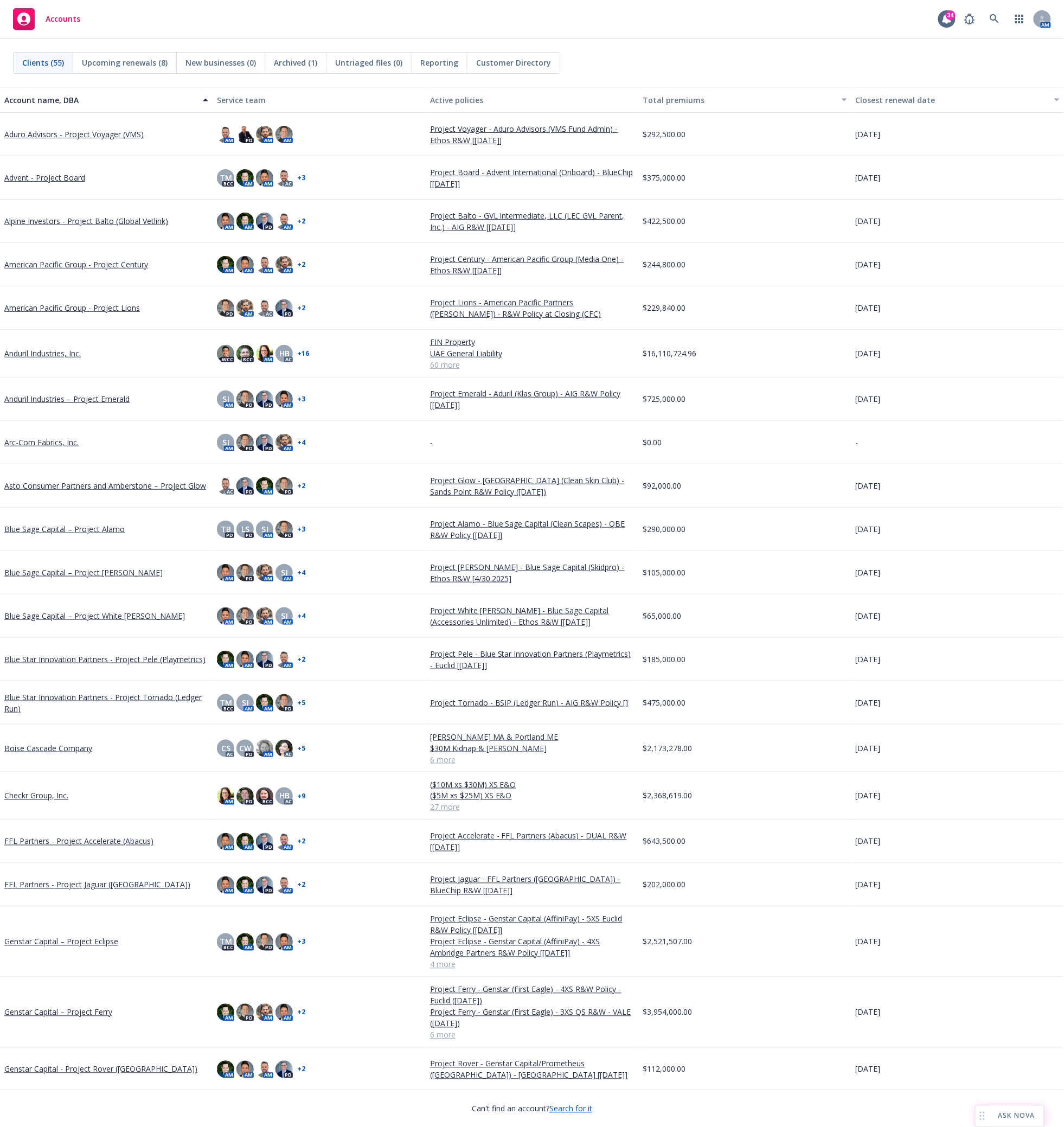 click on "ASK NOVA" at bounding box center (1016, 1116) 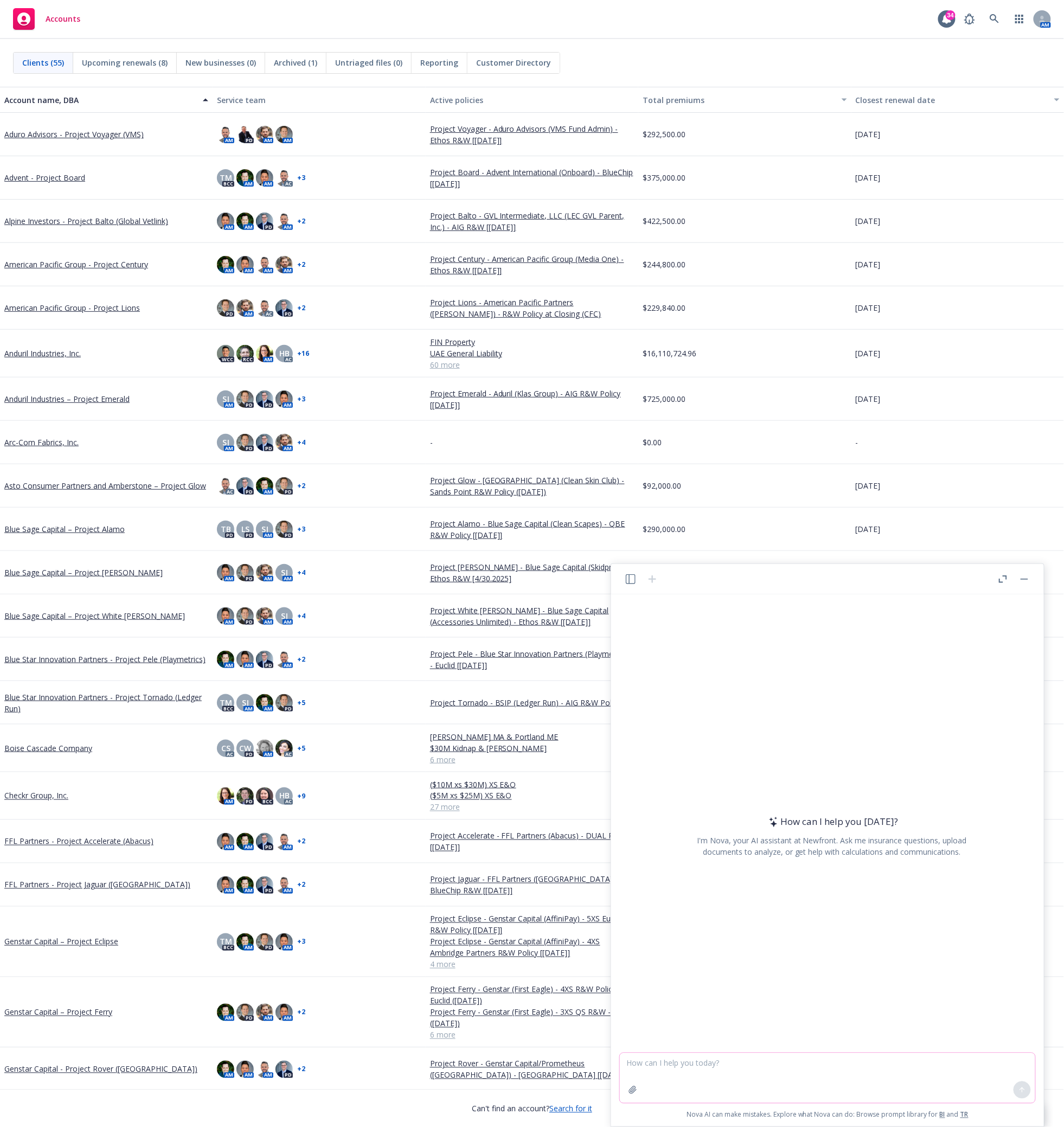 click at bounding box center [828, 1078] 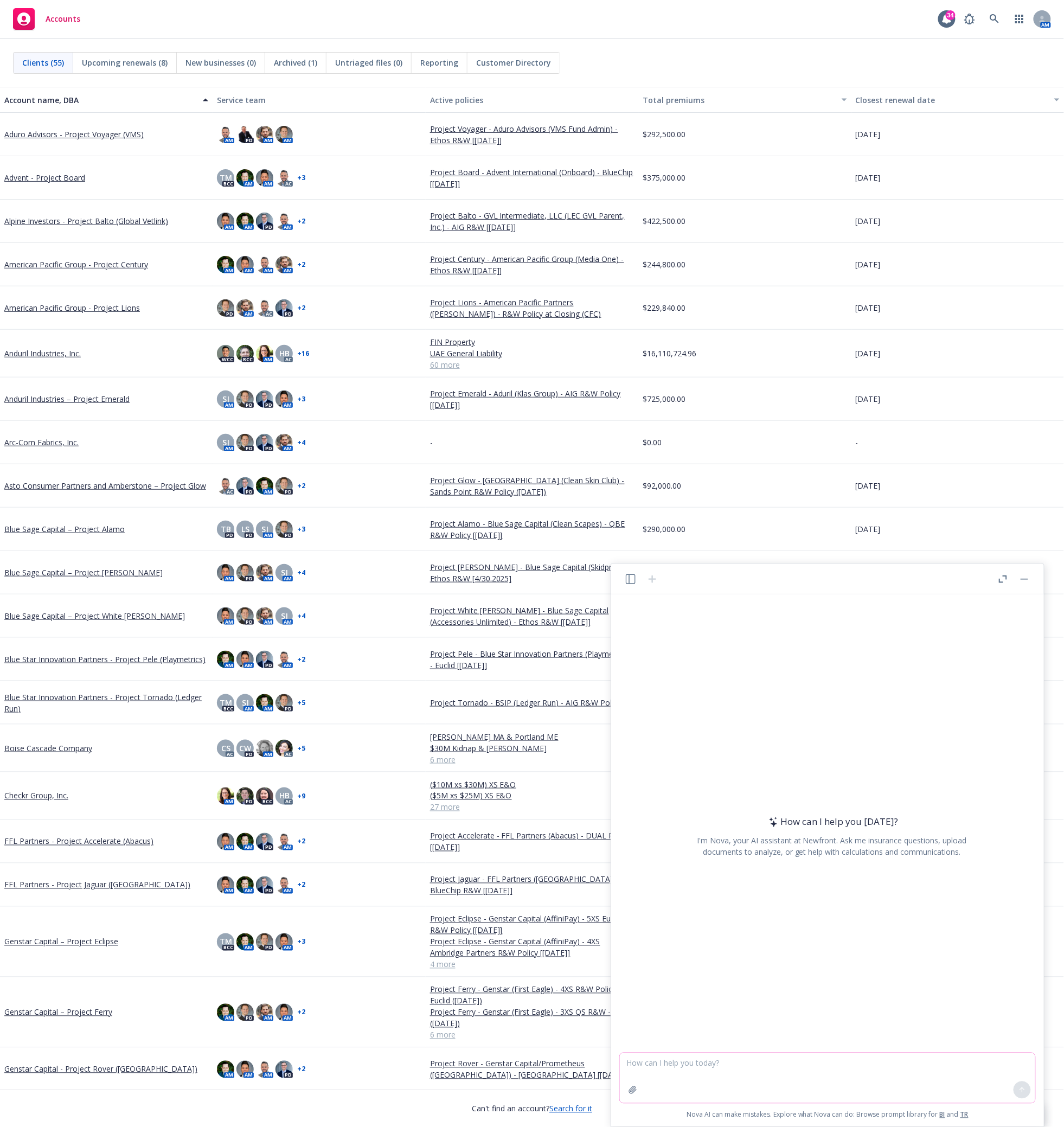 paste on "Create a table with the first column called insurer (Use these names for each row in the first column; AIG; Ambridge Partners; [PERSON_NAME]; ASQ; AXA XL; [PERSON_NAME]; [PERSON_NAME]; Berkshire; BlueChip; CFC; Chubb; Dual; Ethos; Euclid; Everest; Fusion; Great American; Hartford; Liberty; Mosaic; QBE; Risk Point; [PERSON_NAME] Specialty; Sands Point; Themis; TMHCC; VALE; Volante. Include each of these rows even if there is no data for that row.  Then add columns for initial retention as a percentage of enterprise value, dropdown retention as percentage of enterprise value, true fundamental retention, underwriting fee ignoring cost related to excess markets, Brokerage commission (percentage only), deal specific exclusions (use the full text of any exclusions and separate with ;), enhanced due diligence areas/underwriting focus ((use the full text of any enhanced DD areas and separate with ;) and Premium. If there are multiple limit options quoted, create a separate premium column for each limit option and indicate the limit in the co..." 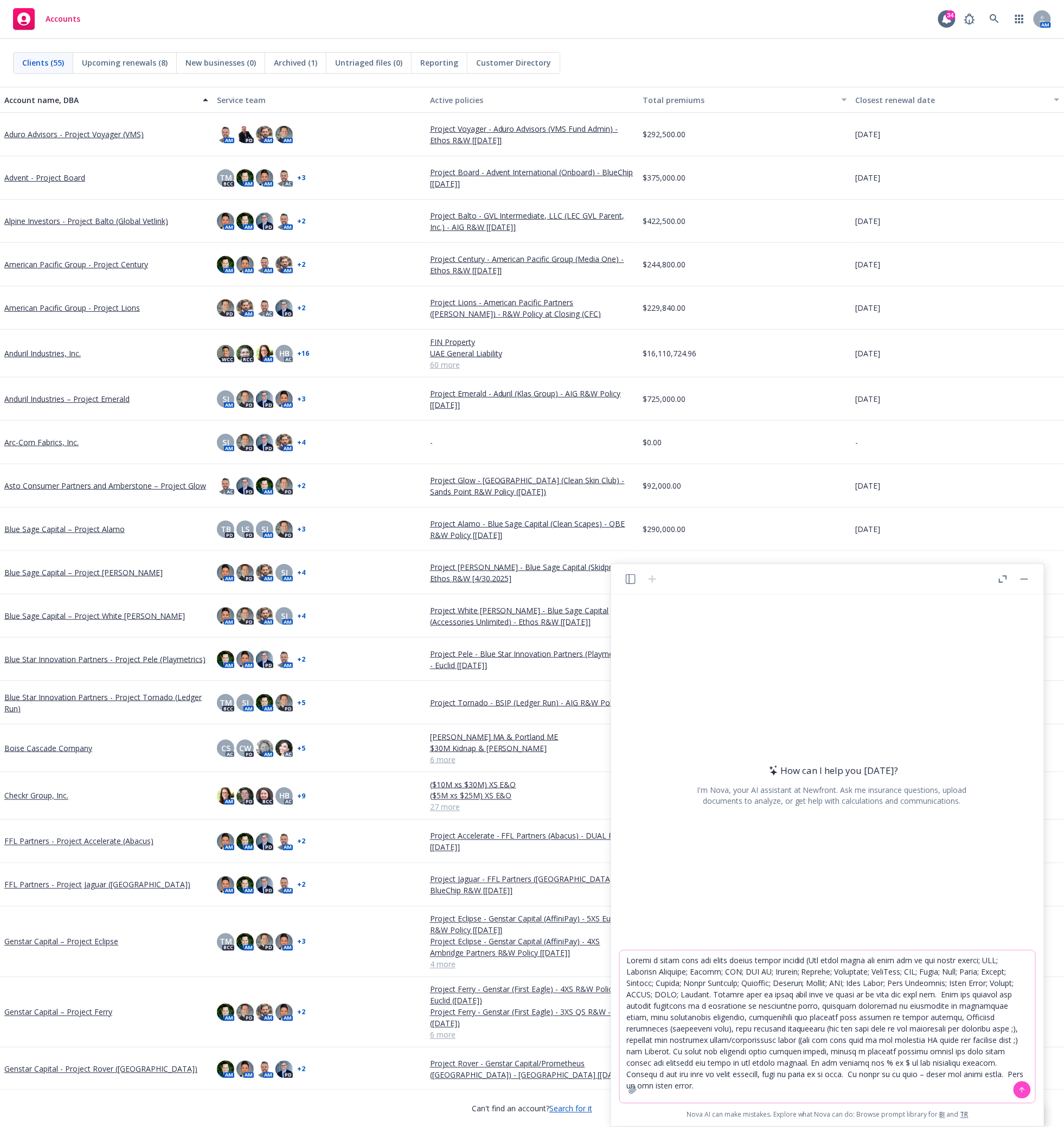 type on "Create a table with the first column called insurer (Use these names for each row in the first column; AIG; Ambridge Partners; [PERSON_NAME]; ASQ; AXA XL; [PERSON_NAME]; [PERSON_NAME]; Berkshire; BlueChip; CFC; Chubb; Dual; Ethos; Euclid; Everest; Fusion; Great American; Hartford; Liberty; Mosaic; QBE; Risk Point; [PERSON_NAME] Specialty; Sands Point; Themis; TMHCC; VALE; Volante. Include each of these rows even if there is no data for that row.  Then add columns for initial retention as a percentage of enterprise value, dropdown retention as percentage of enterprise value, true fundamental retention, underwriting fee ignoring cost related to excess markets, Brokerage commission (percentage only), deal specific exclusions (use the full text of any exclusions and separate with ;), enhanced due diligence areas/underwriting focus ((use the full text of any enhanced DD areas and separate with ;) and Premium. If there are multiple limit options quoted, create a separate premium column for each limit option and indicate the limit in the co..." 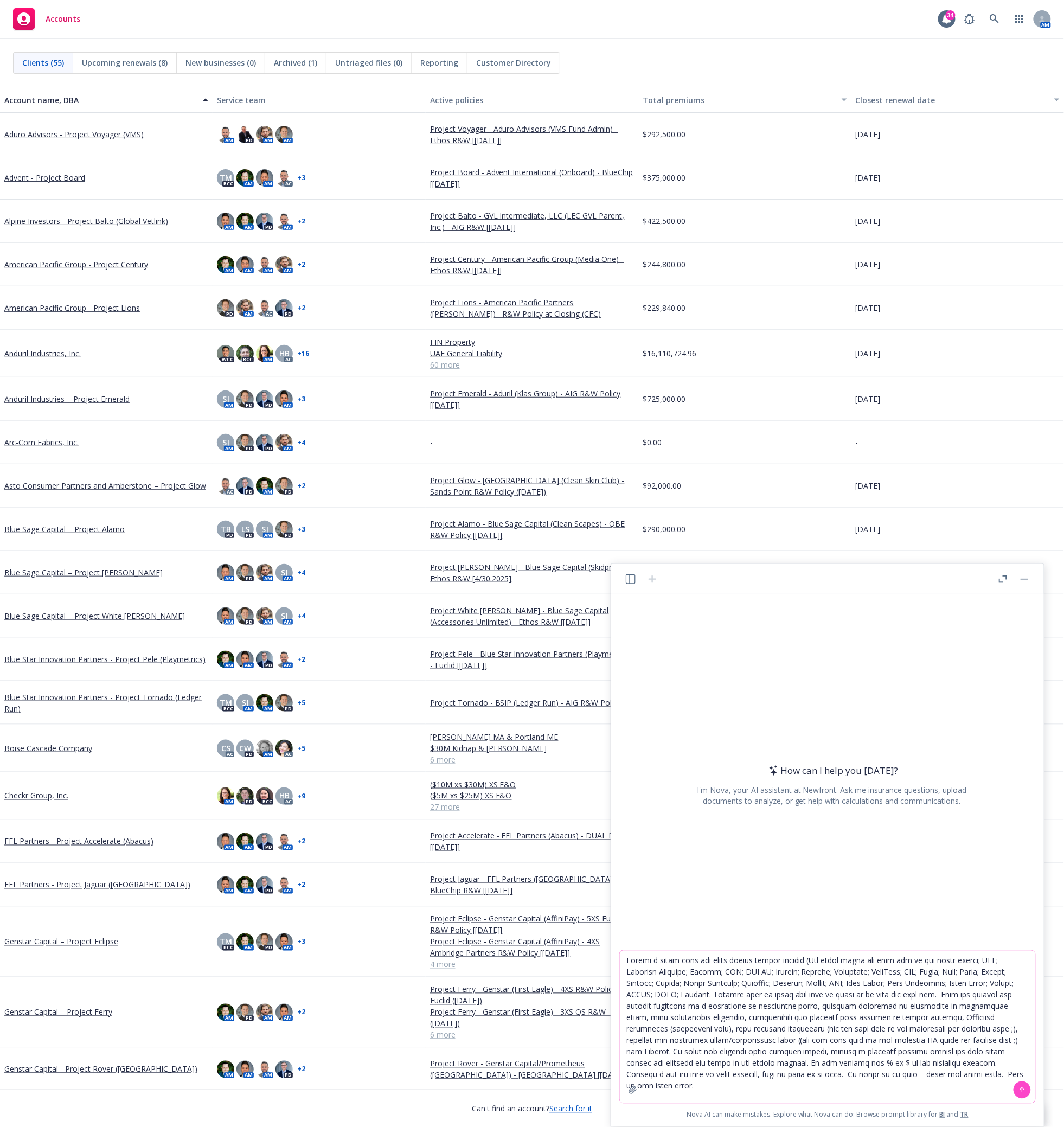 click 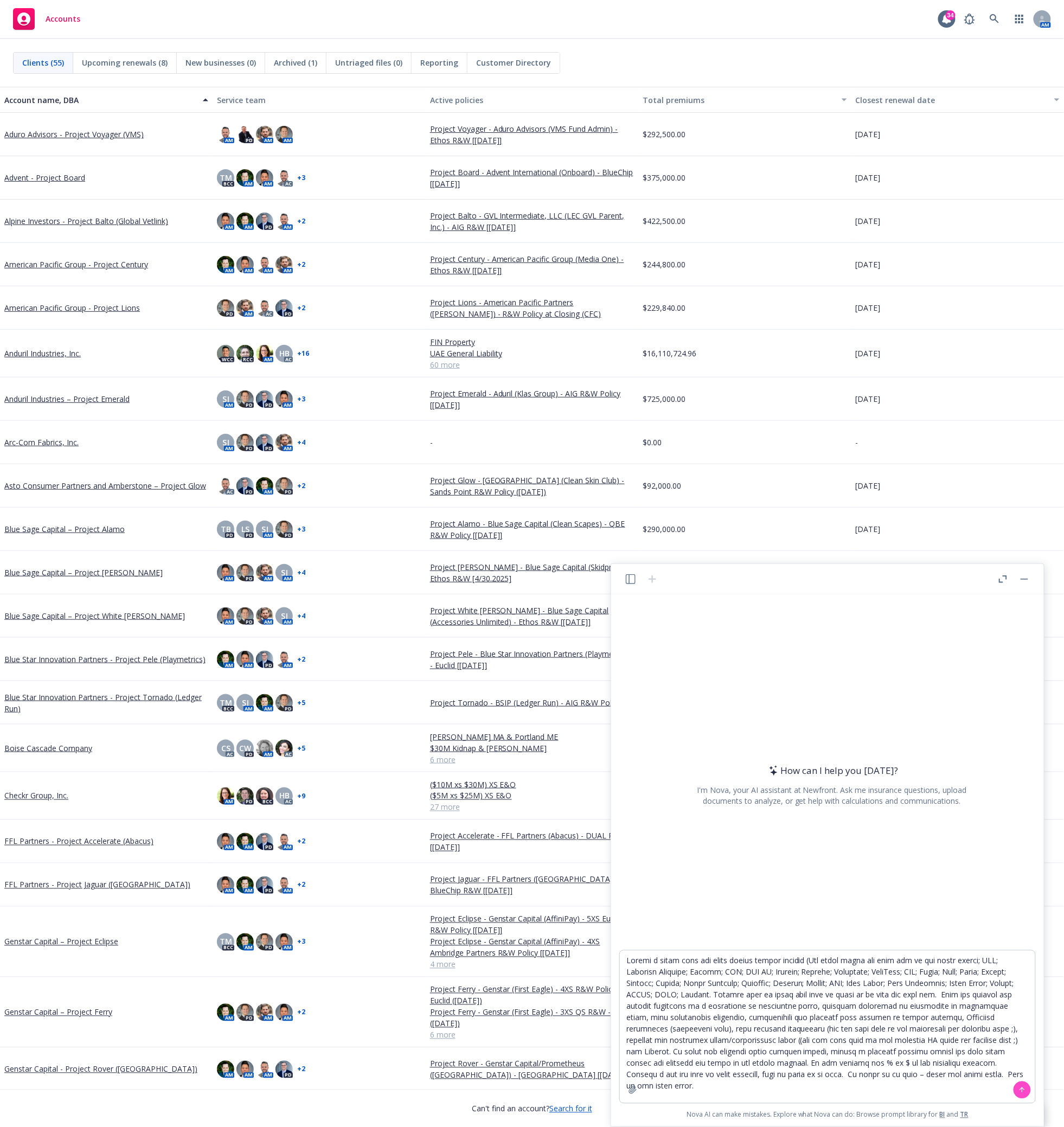 type 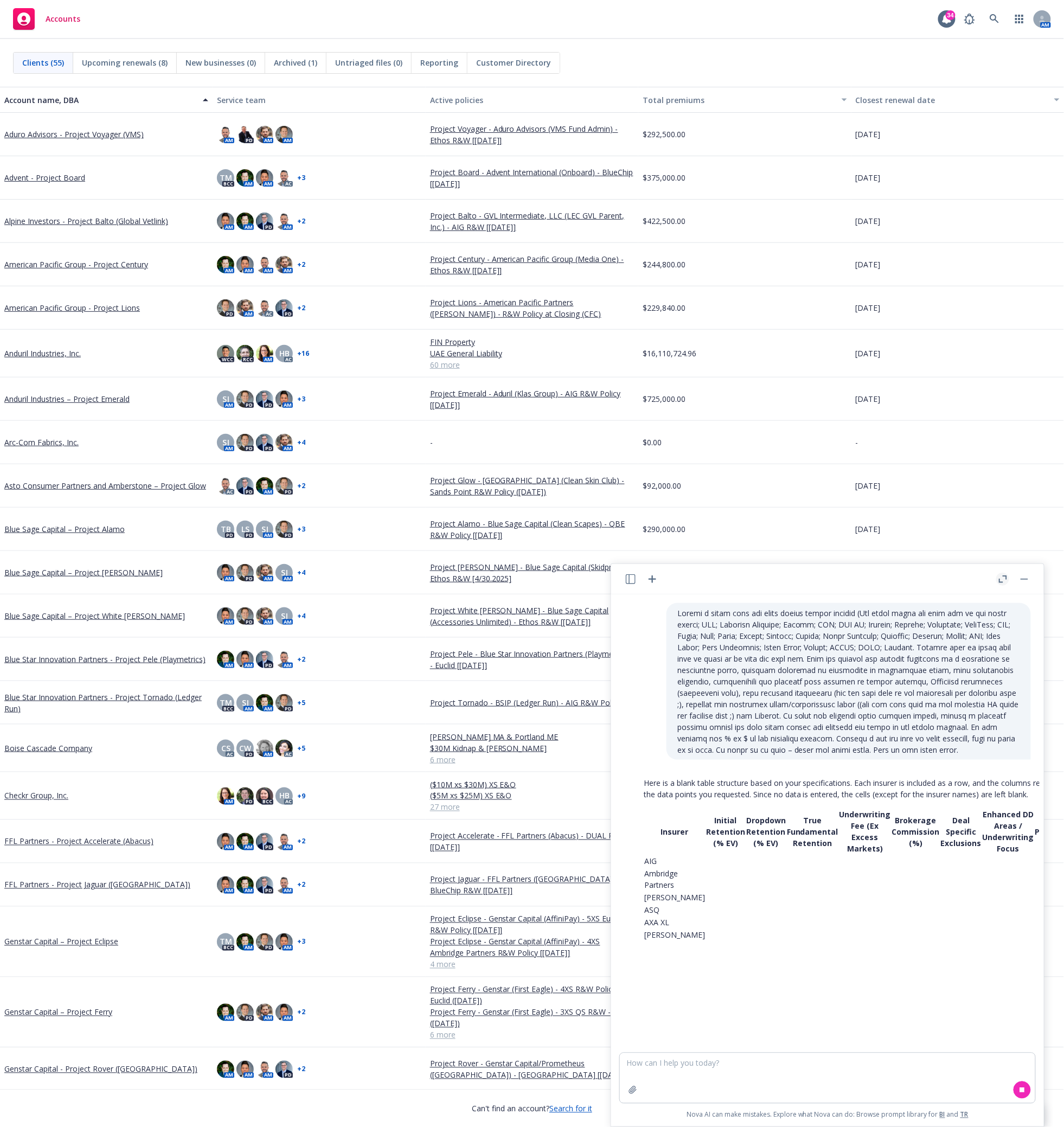 click 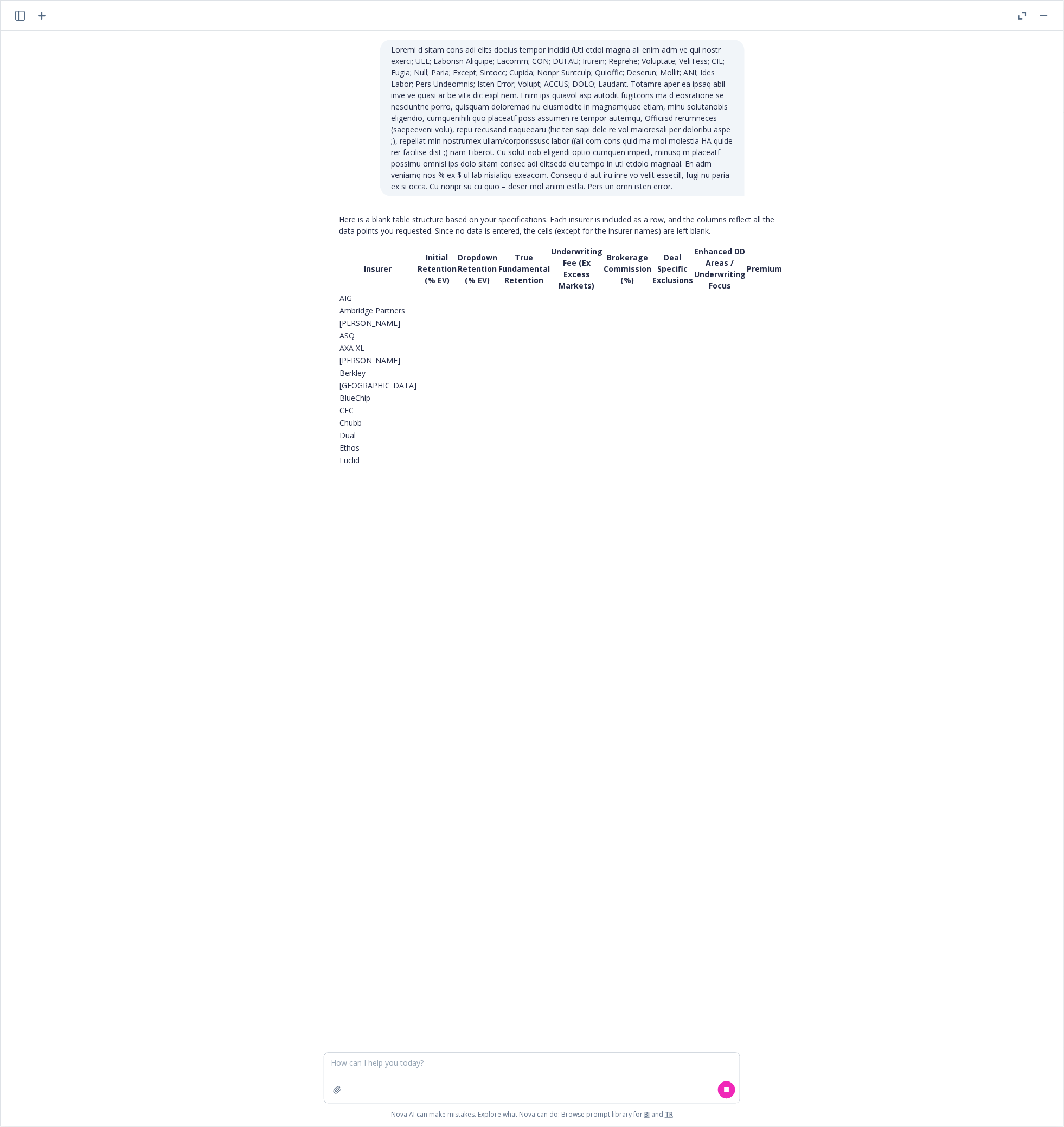 type 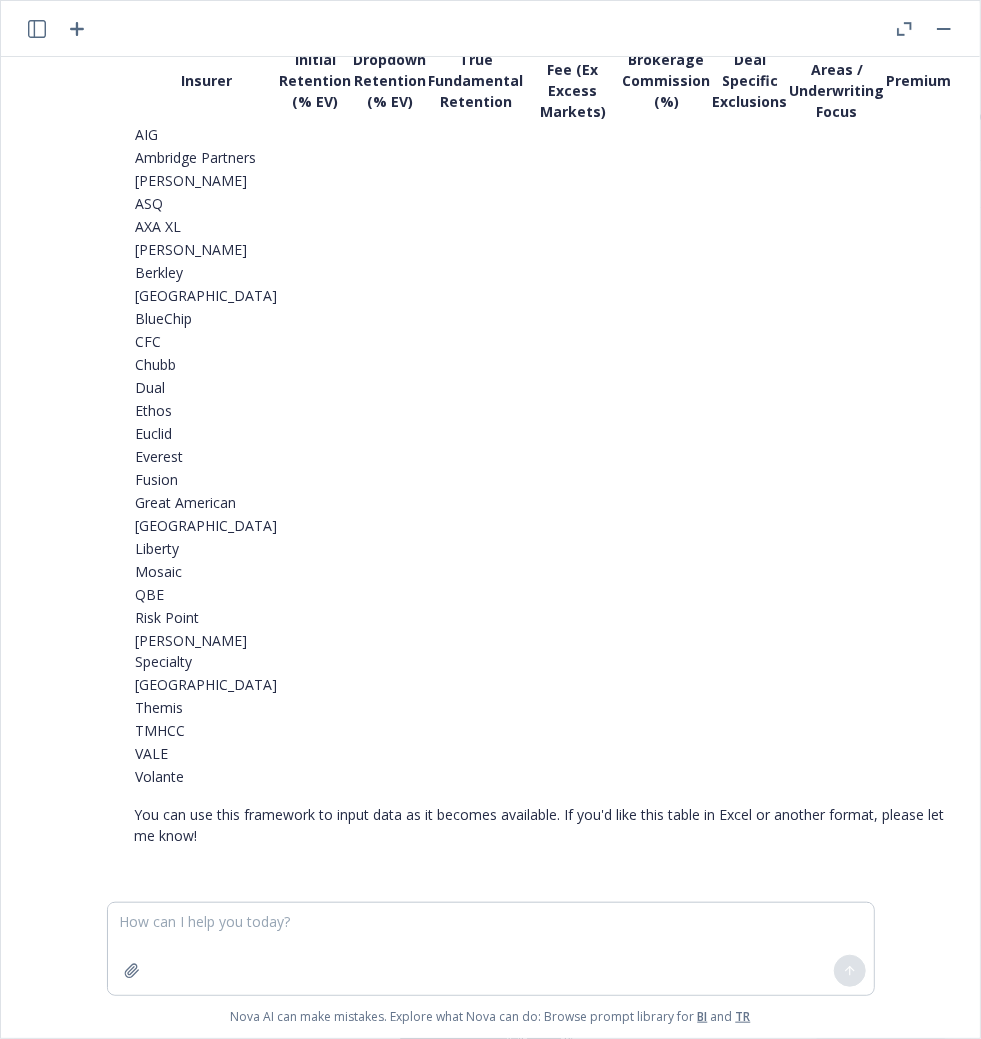 scroll, scrollTop: 517, scrollLeft: 0, axis: vertical 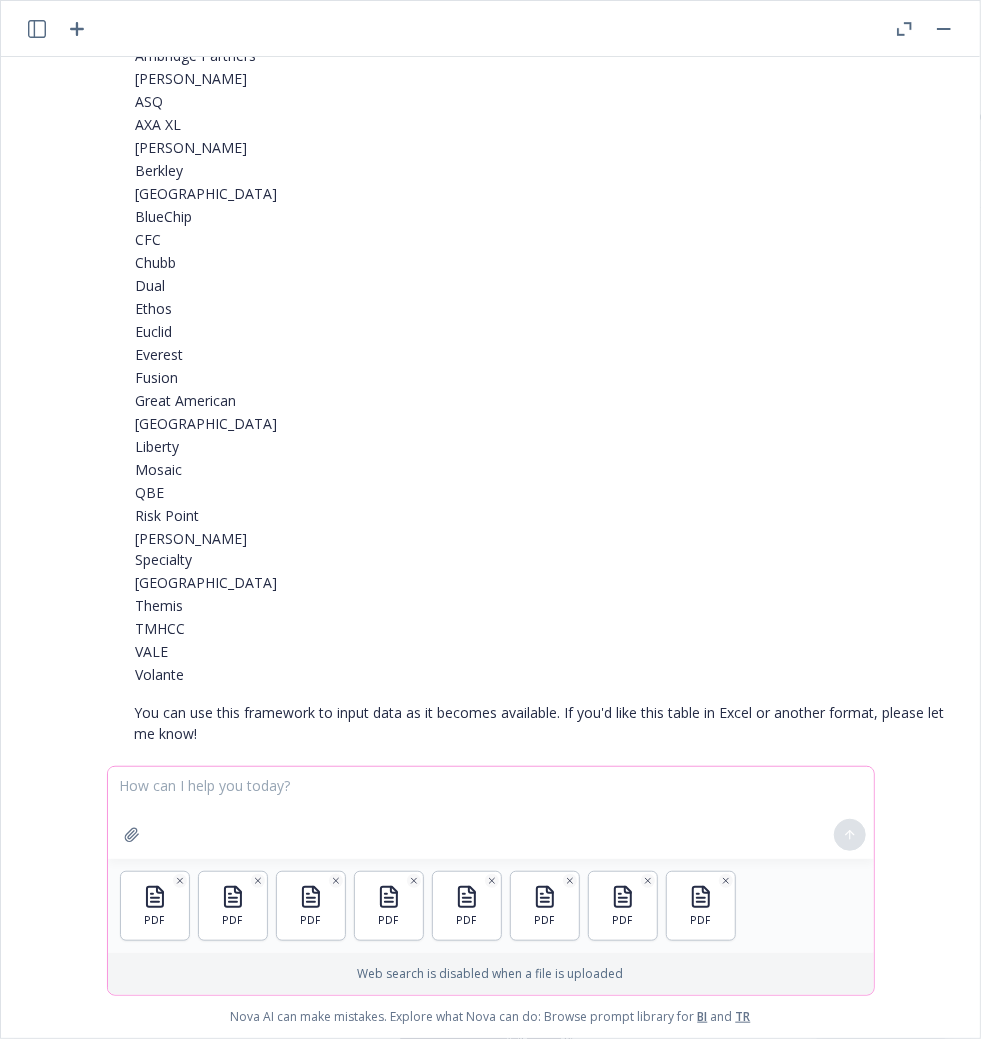 click at bounding box center (491, 813) 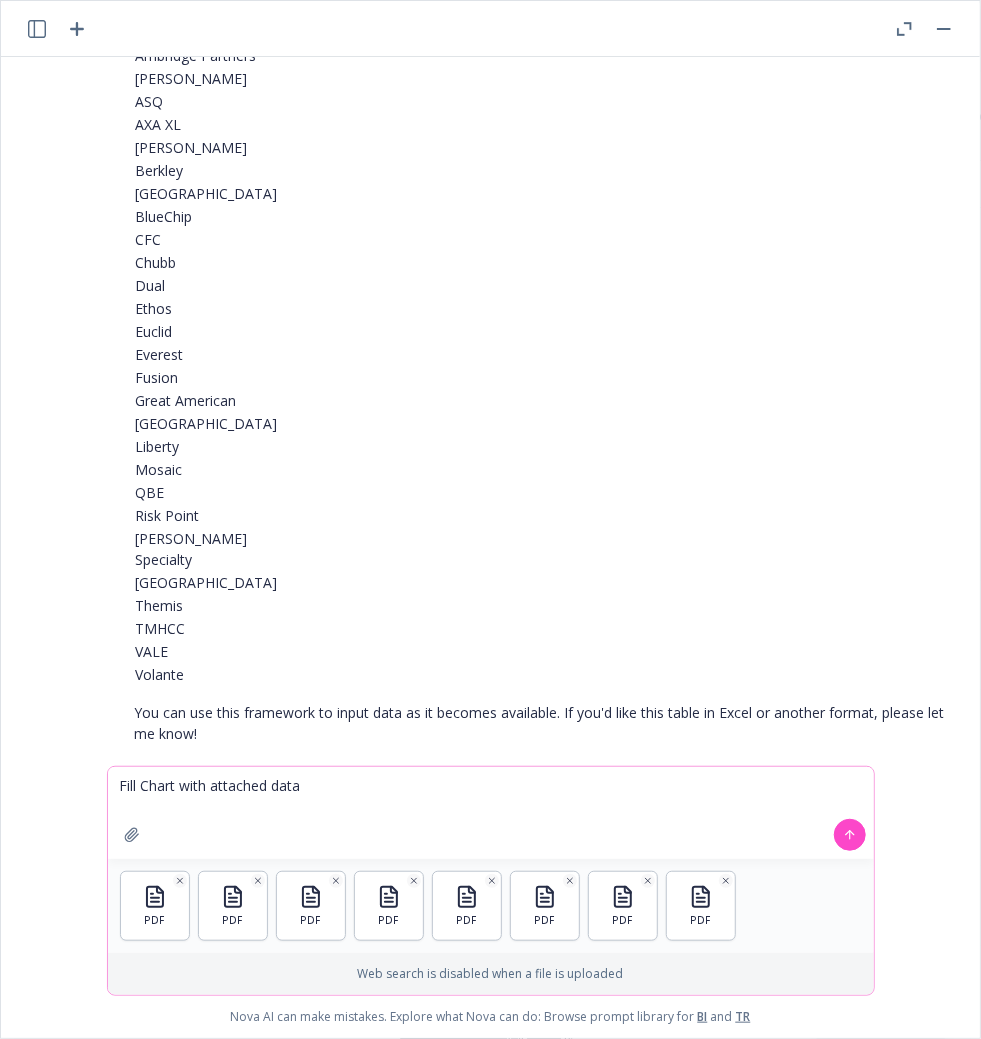 type on "Fill Chart with attached data" 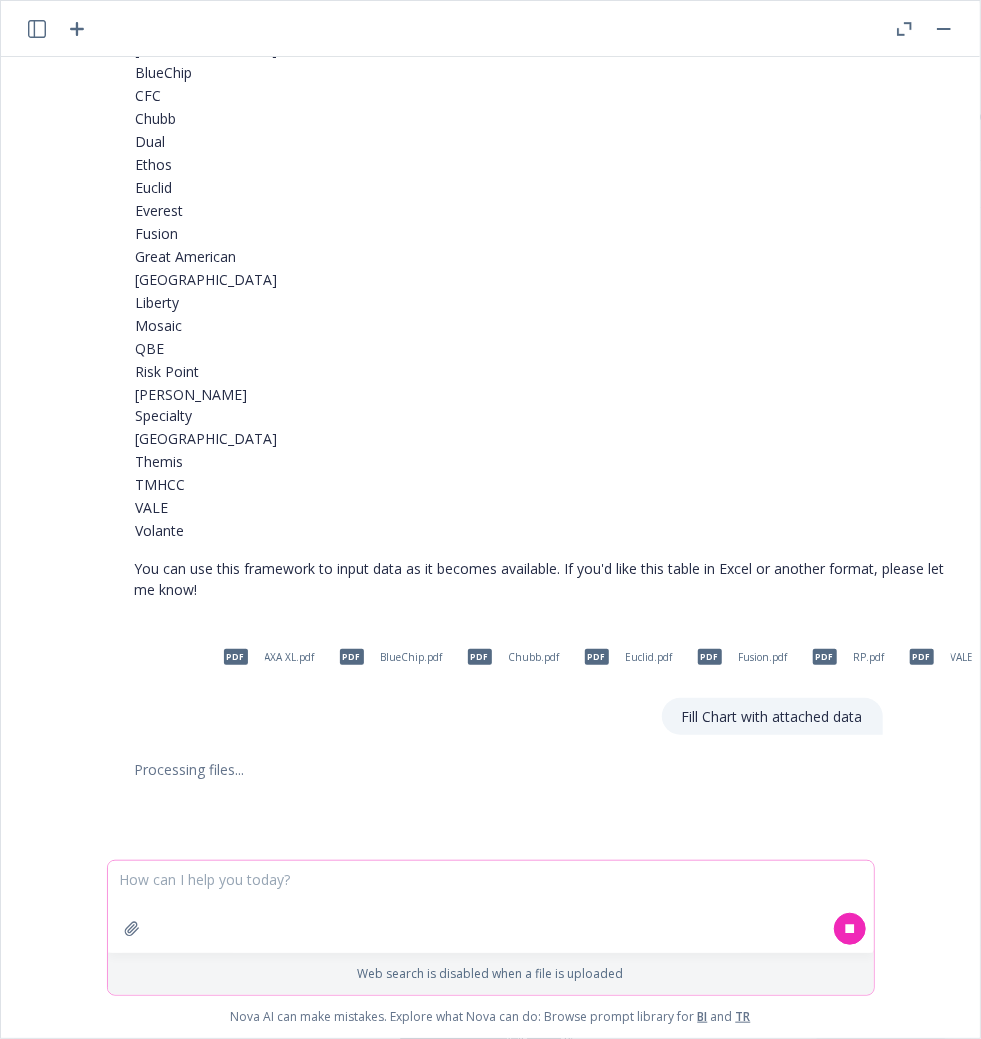 scroll, scrollTop: 773, scrollLeft: 0, axis: vertical 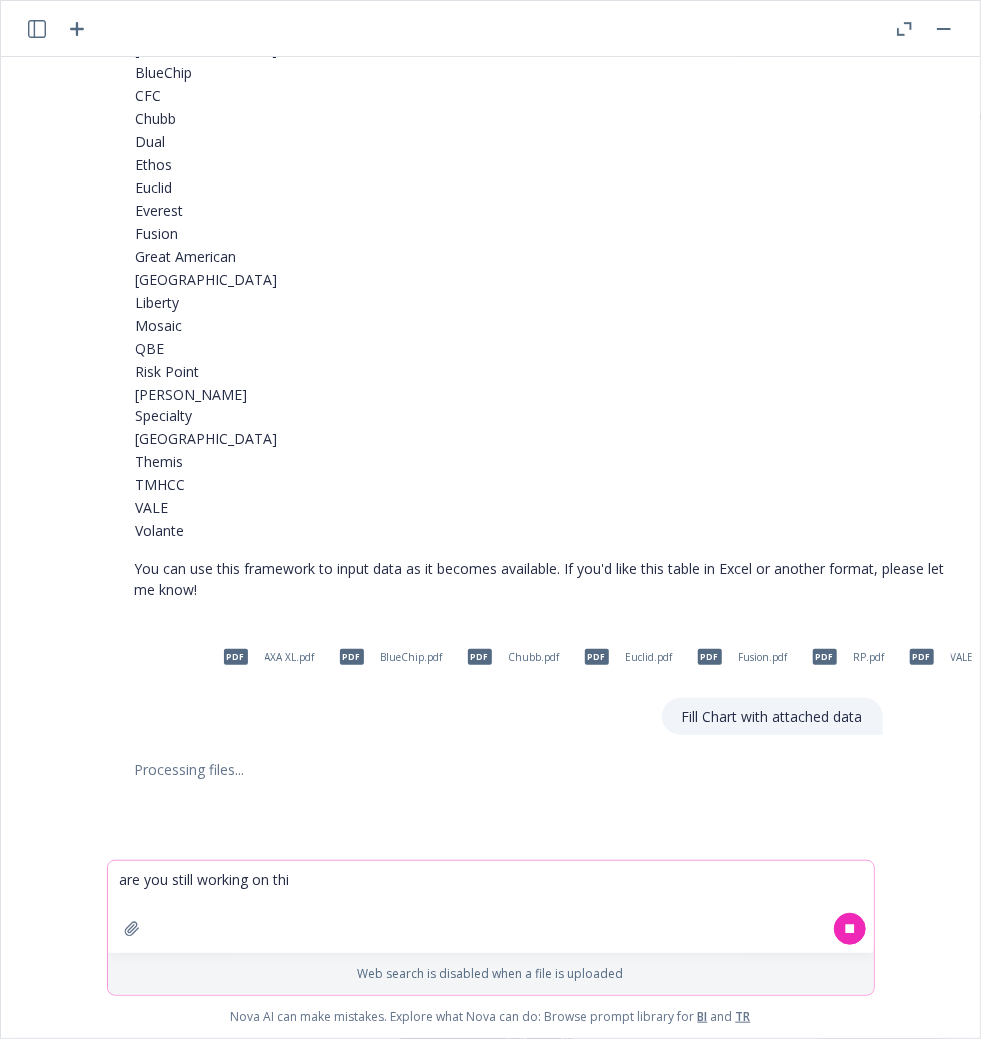 type on "are you still working on this" 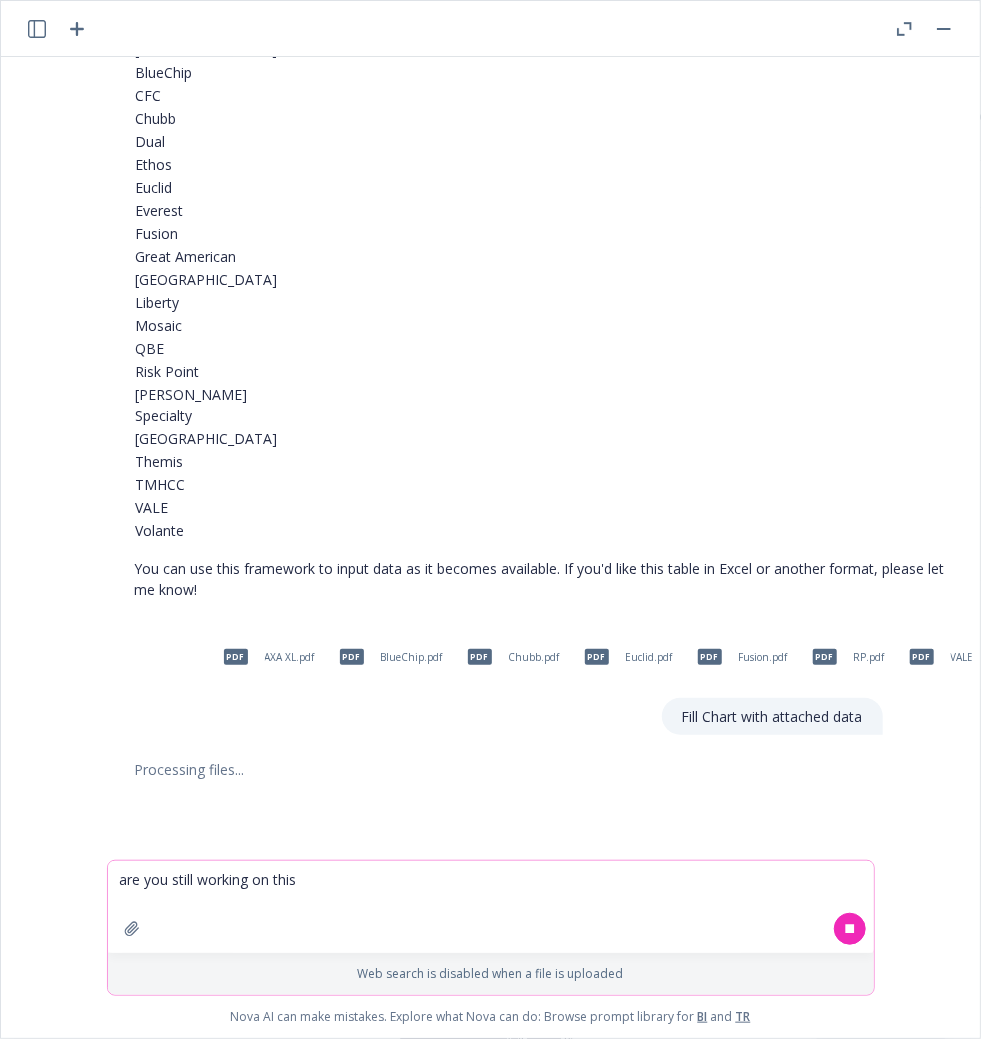 drag, startPoint x: 334, startPoint y: 879, endPoint x: 74, endPoint y: 878, distance: 260.00192 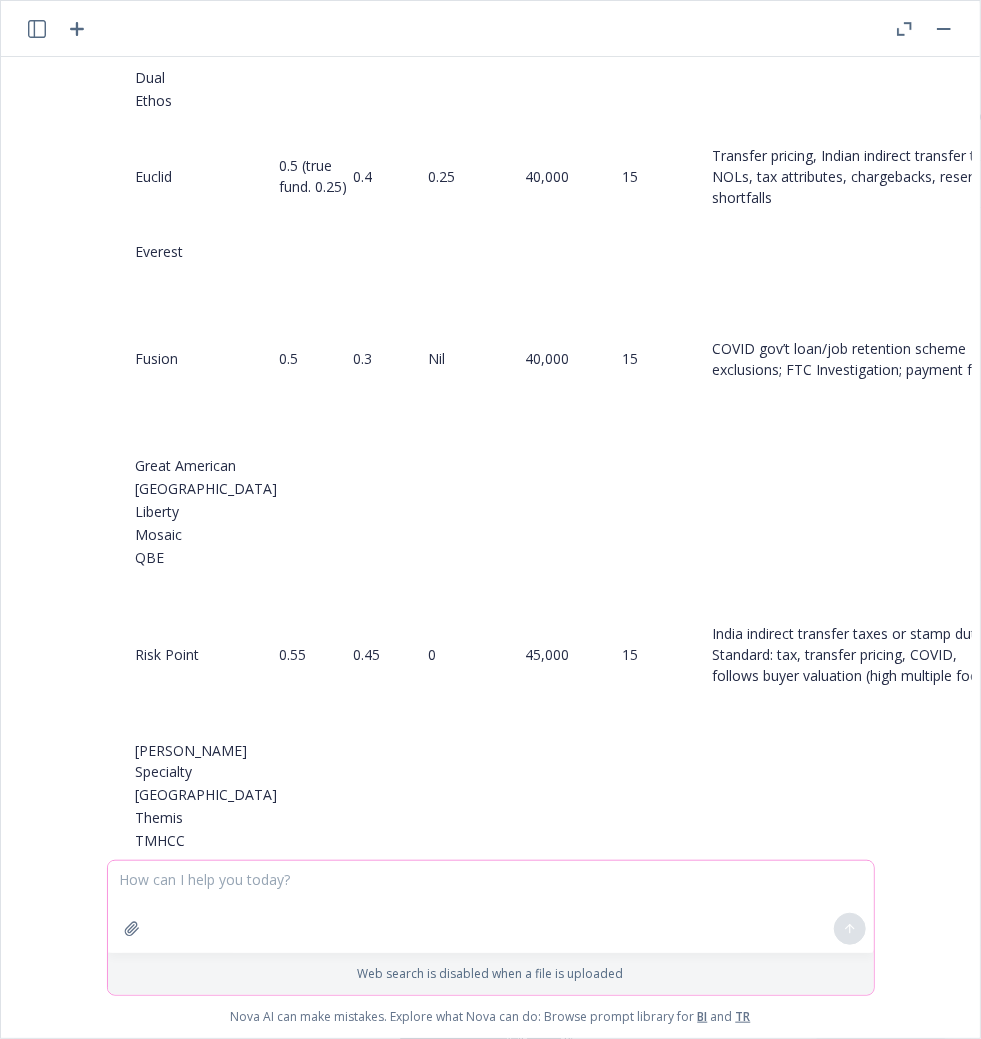 scroll, scrollTop: 2240, scrollLeft: 0, axis: vertical 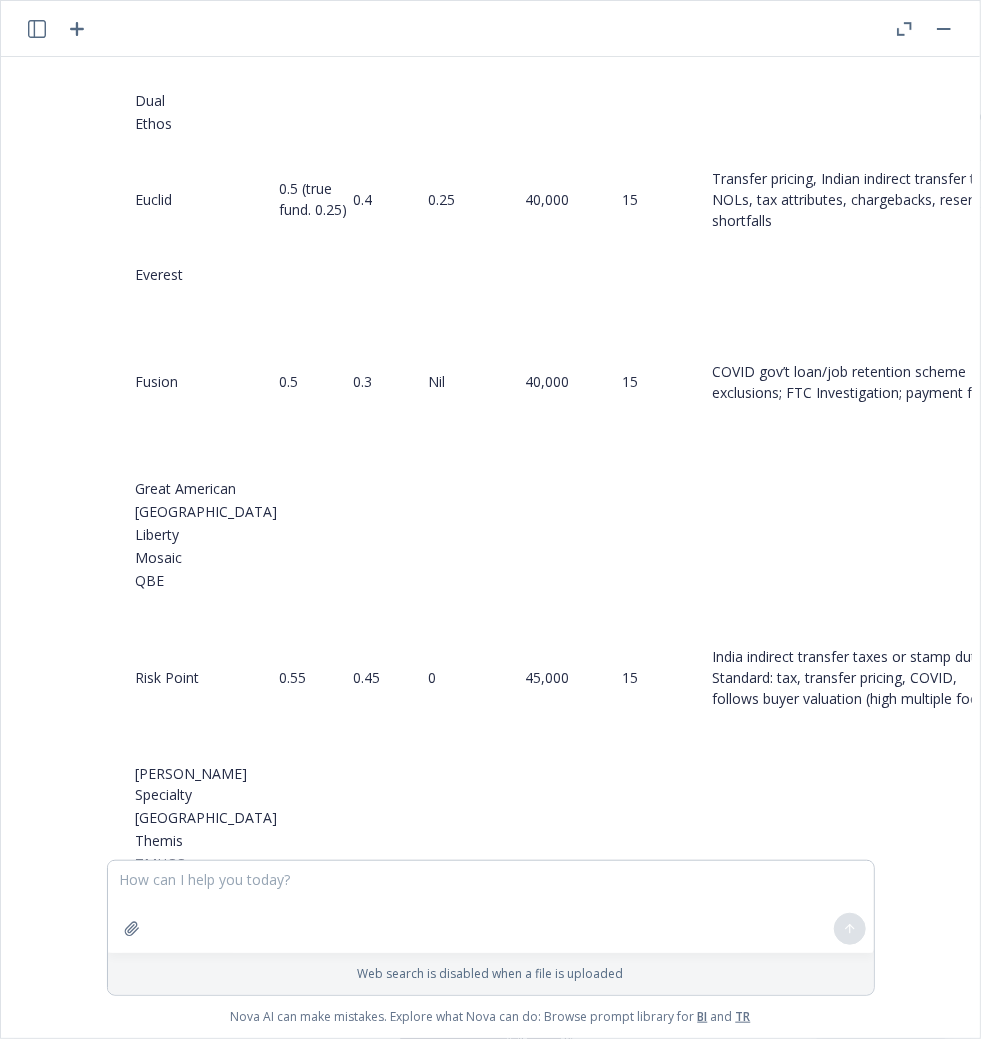drag, startPoint x: 219, startPoint y: 149, endPoint x: 237, endPoint y: 175, distance: 31.622776 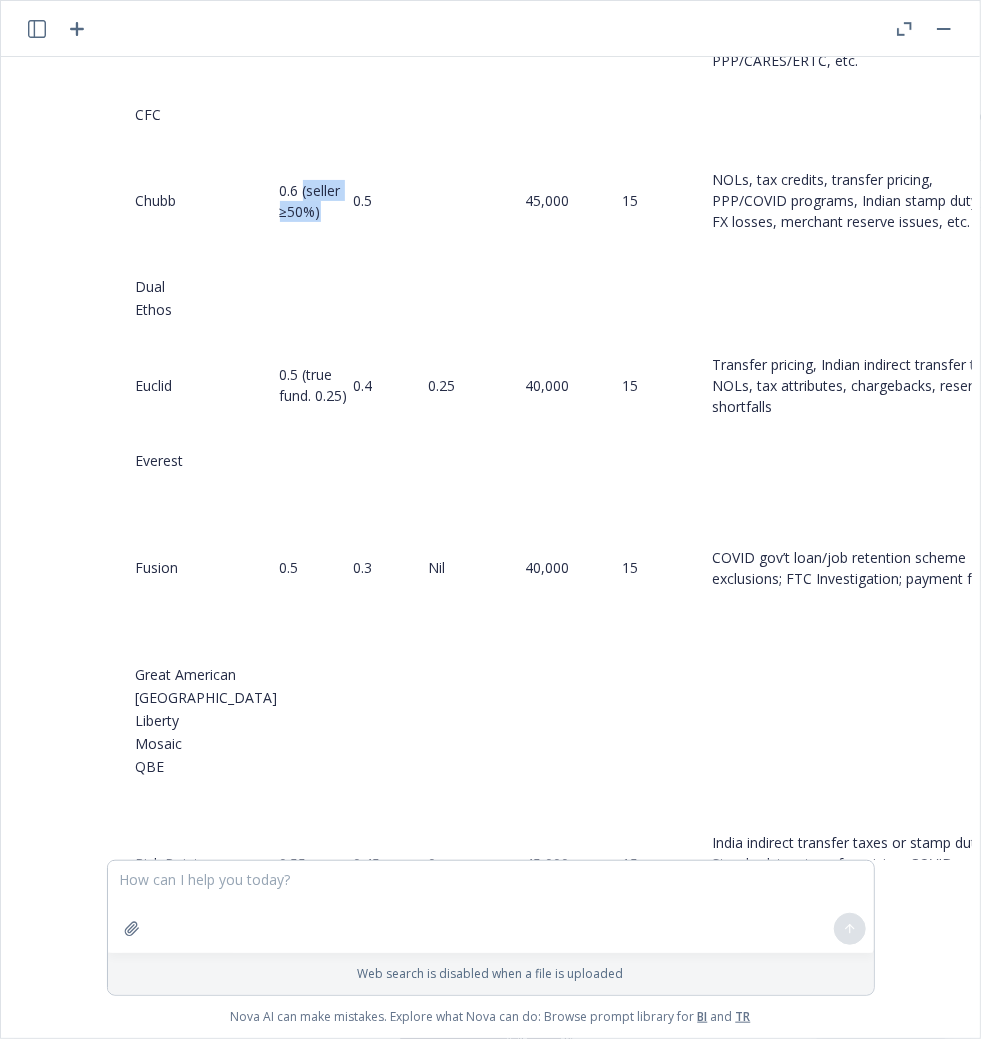 scroll, scrollTop: 1973, scrollLeft: 0, axis: vertical 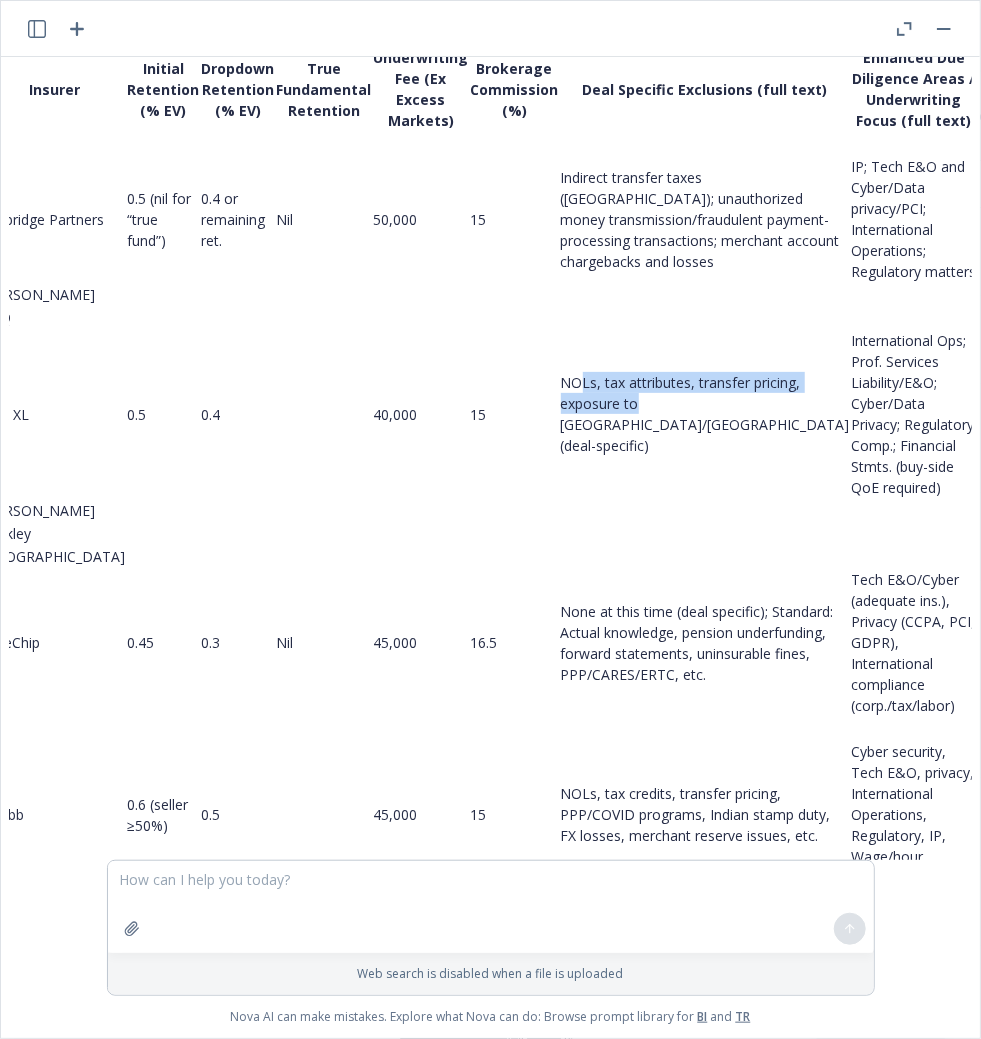 drag, startPoint x: 486, startPoint y: 522, endPoint x: 573, endPoint y: 552, distance: 92.02717 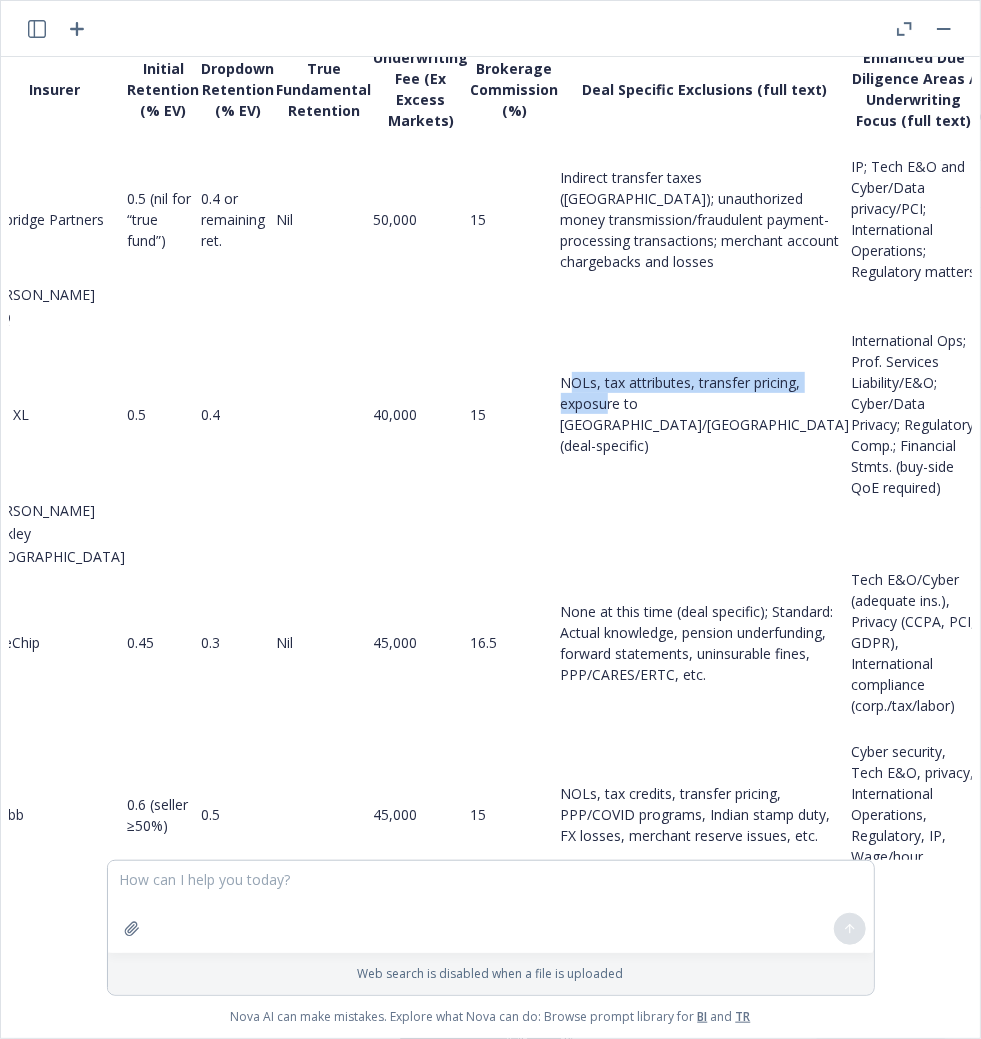 drag, startPoint x: 475, startPoint y: 514, endPoint x: 538, endPoint y: 578, distance: 89.80534 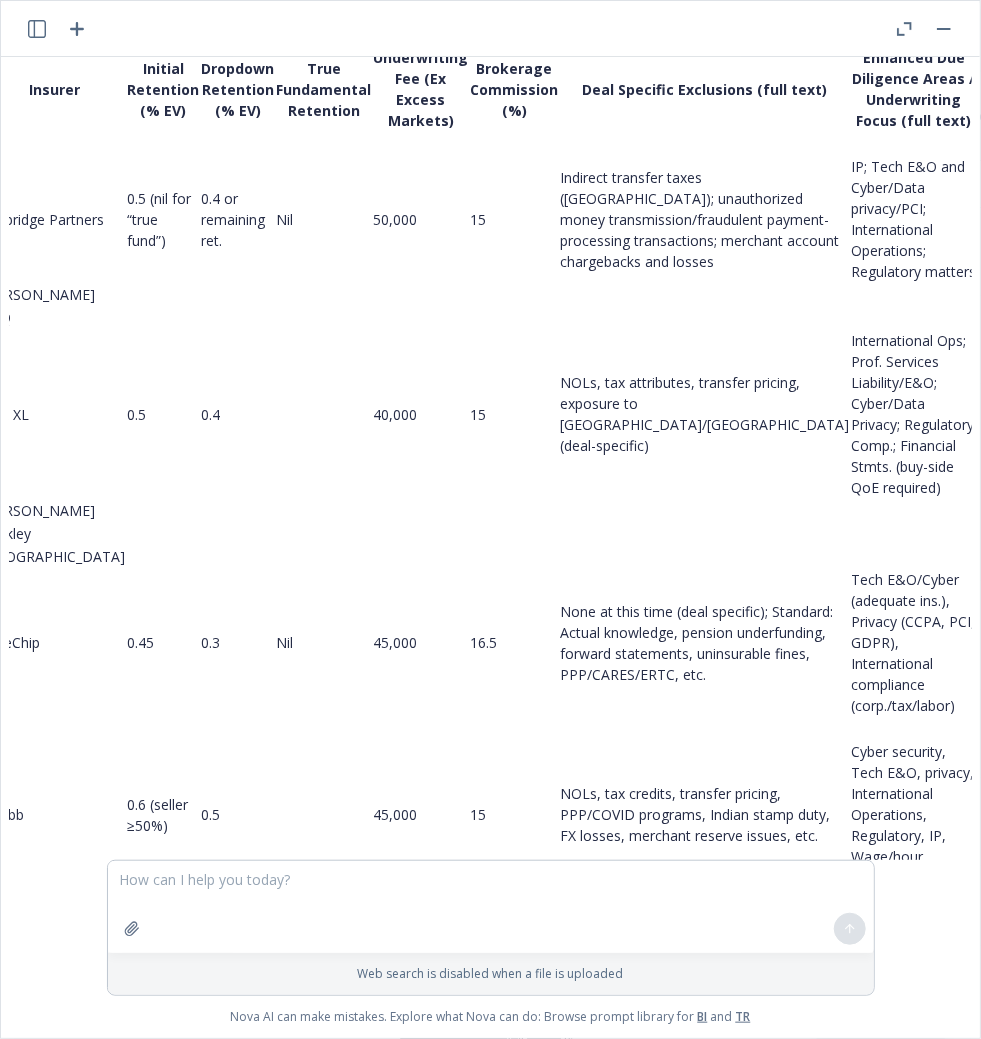 click on "NOLs, tax attributes, transfer pricing, exposure to [GEOGRAPHIC_DATA]/[GEOGRAPHIC_DATA] (deal-specific)" at bounding box center (705, 414) 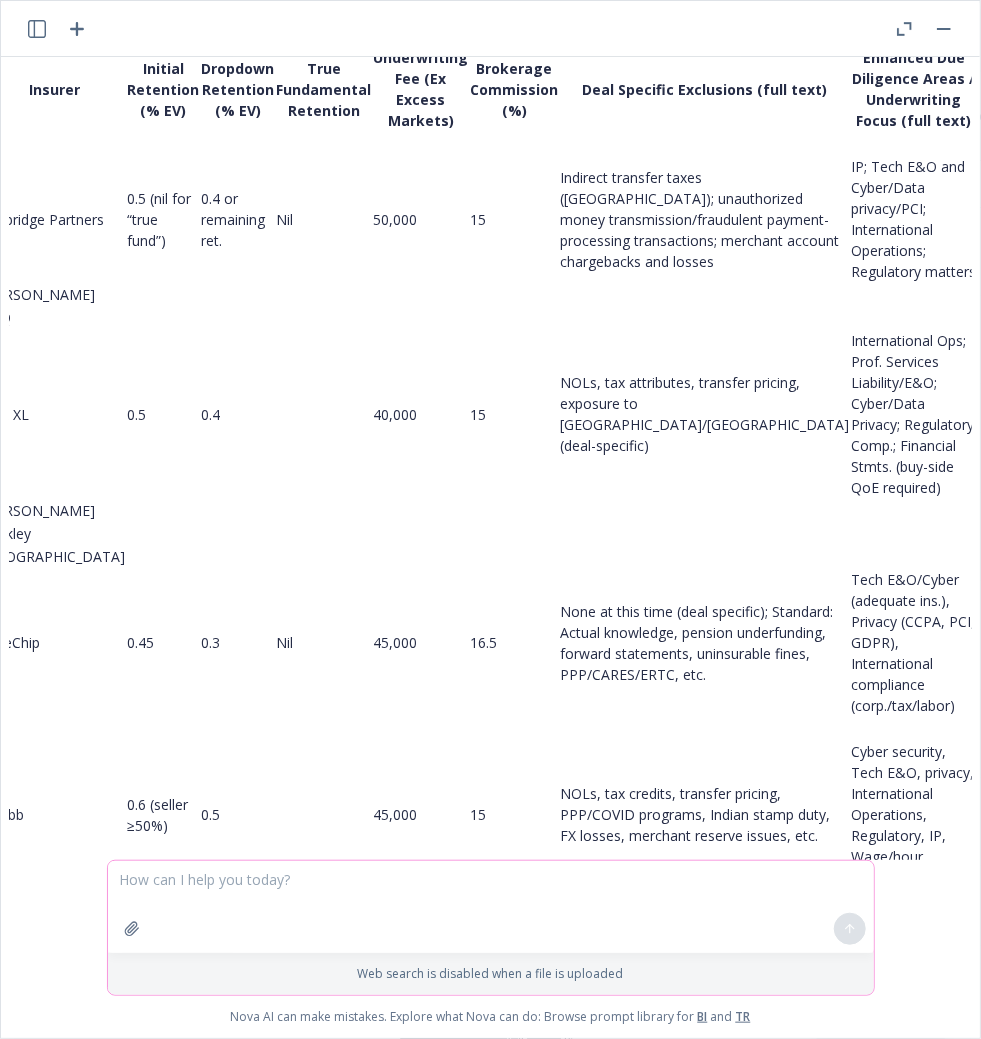 click at bounding box center [491, 907] 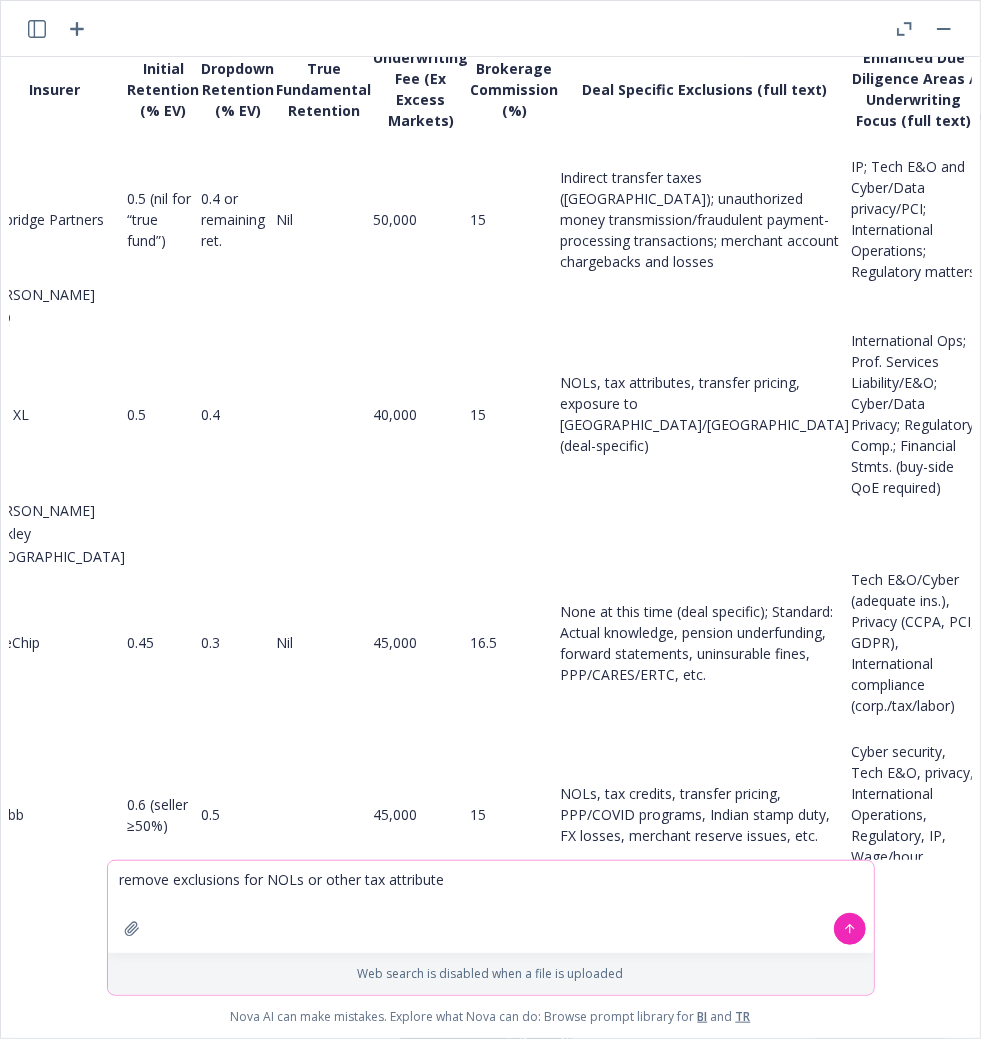 type on "remove exclusions for NOLs or other tax attributes" 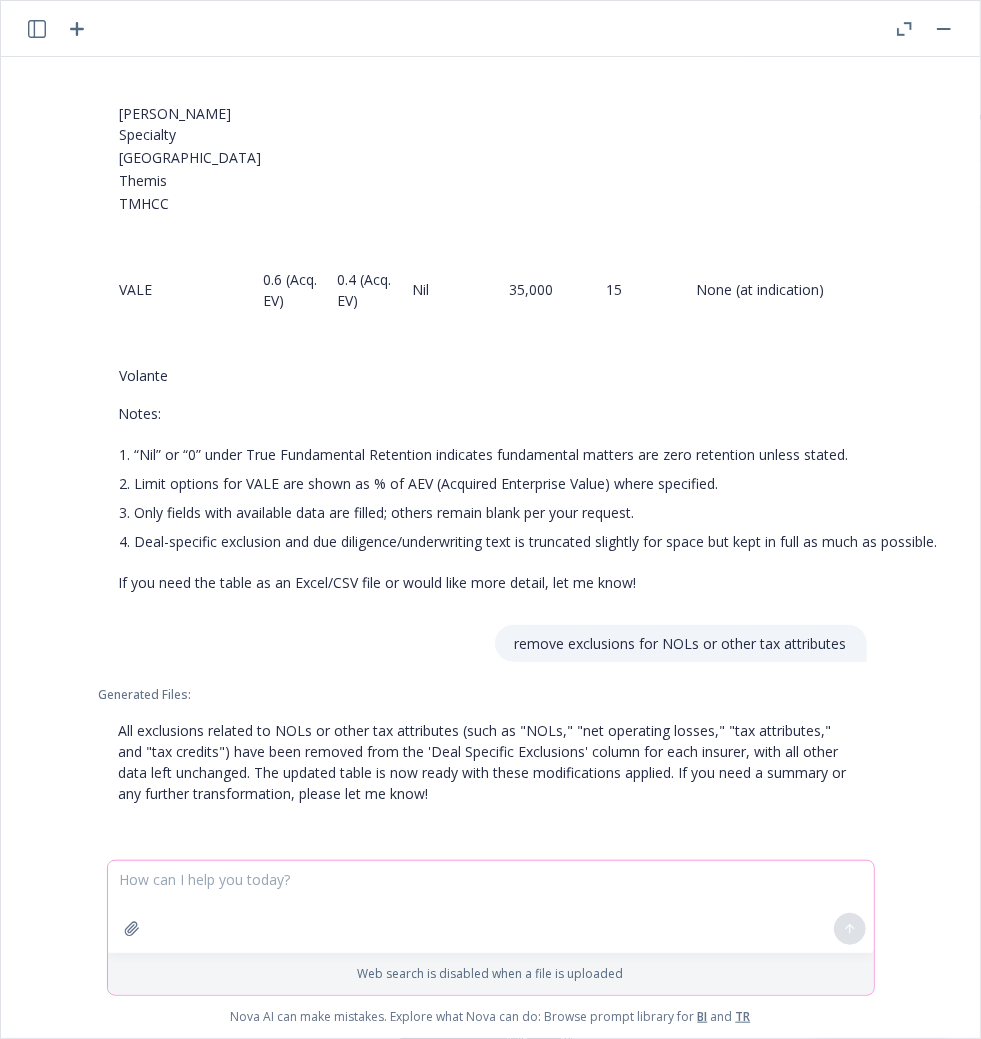 scroll, scrollTop: 3117, scrollLeft: 16, axis: both 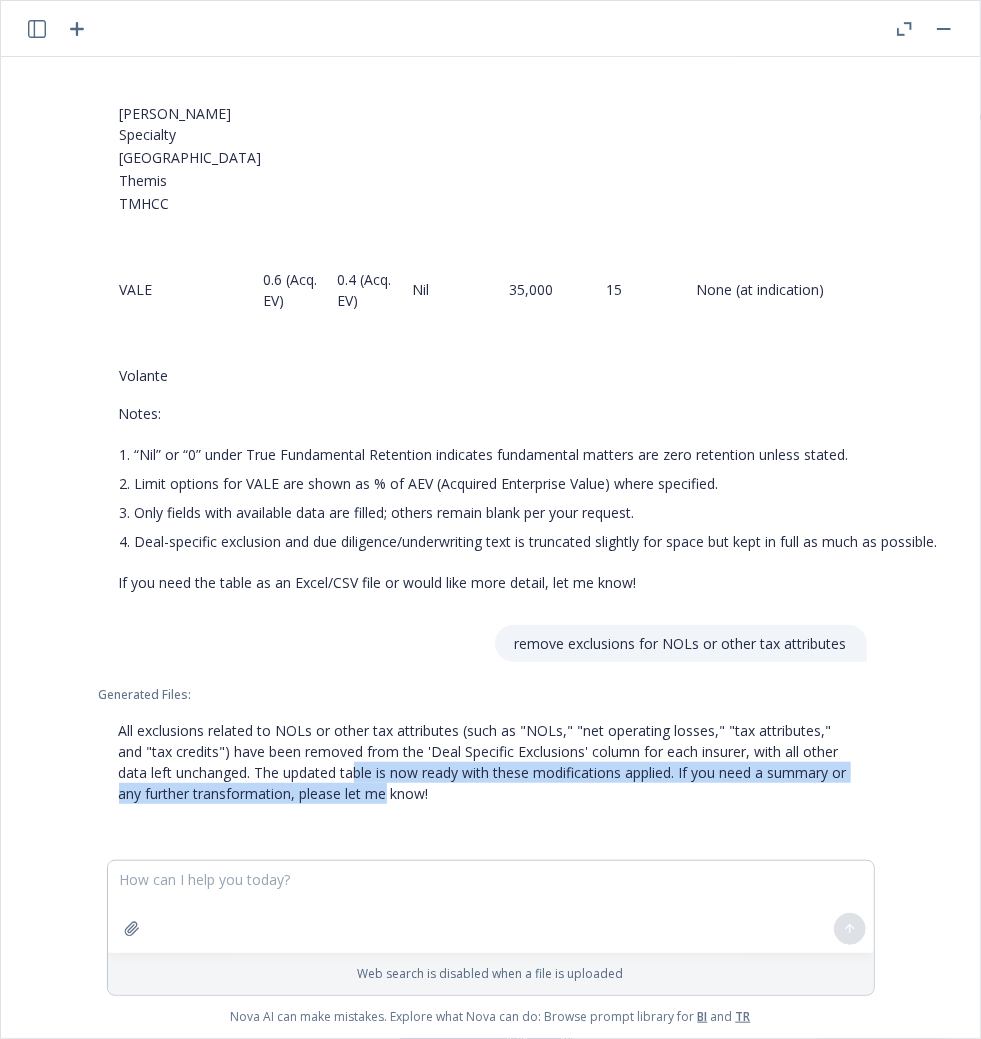 drag, startPoint x: 350, startPoint y: 764, endPoint x: 486, endPoint y: 800, distance: 140.68404 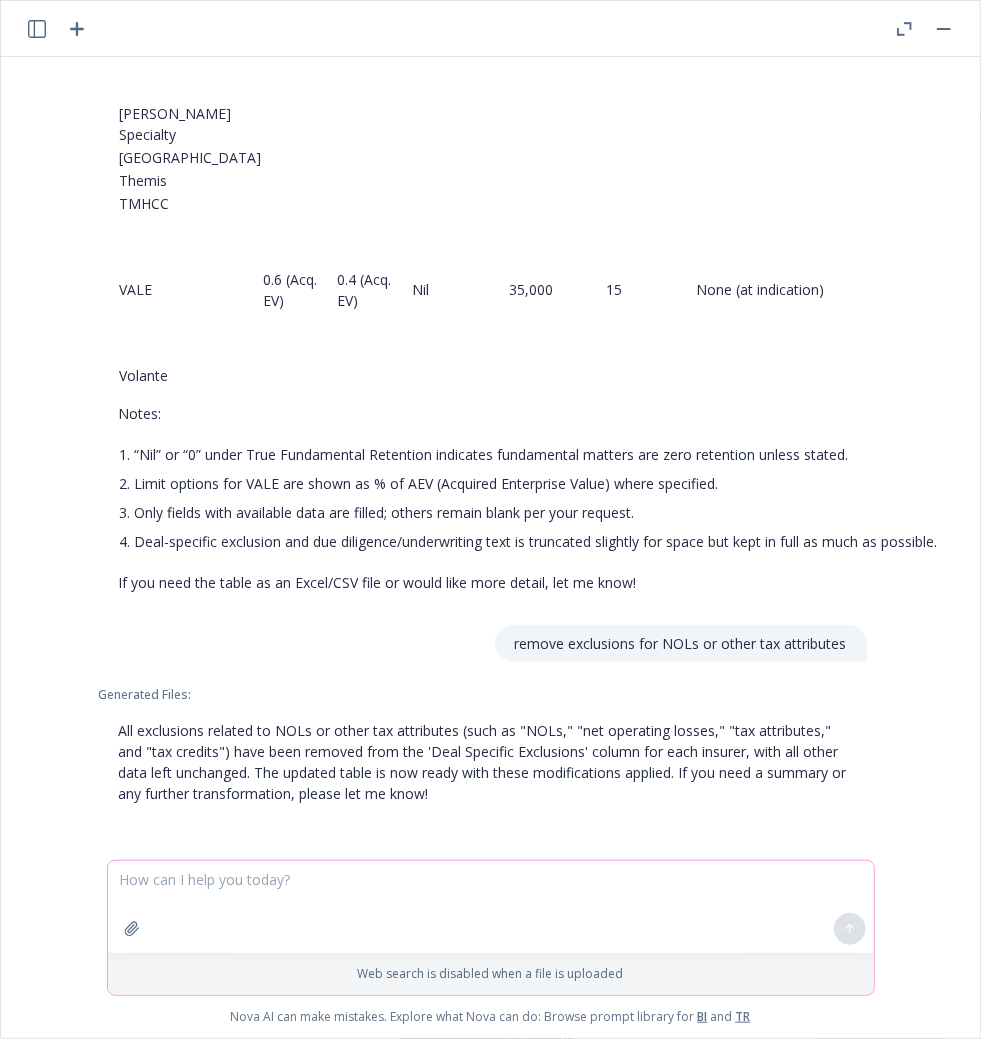 click at bounding box center [491, 907] 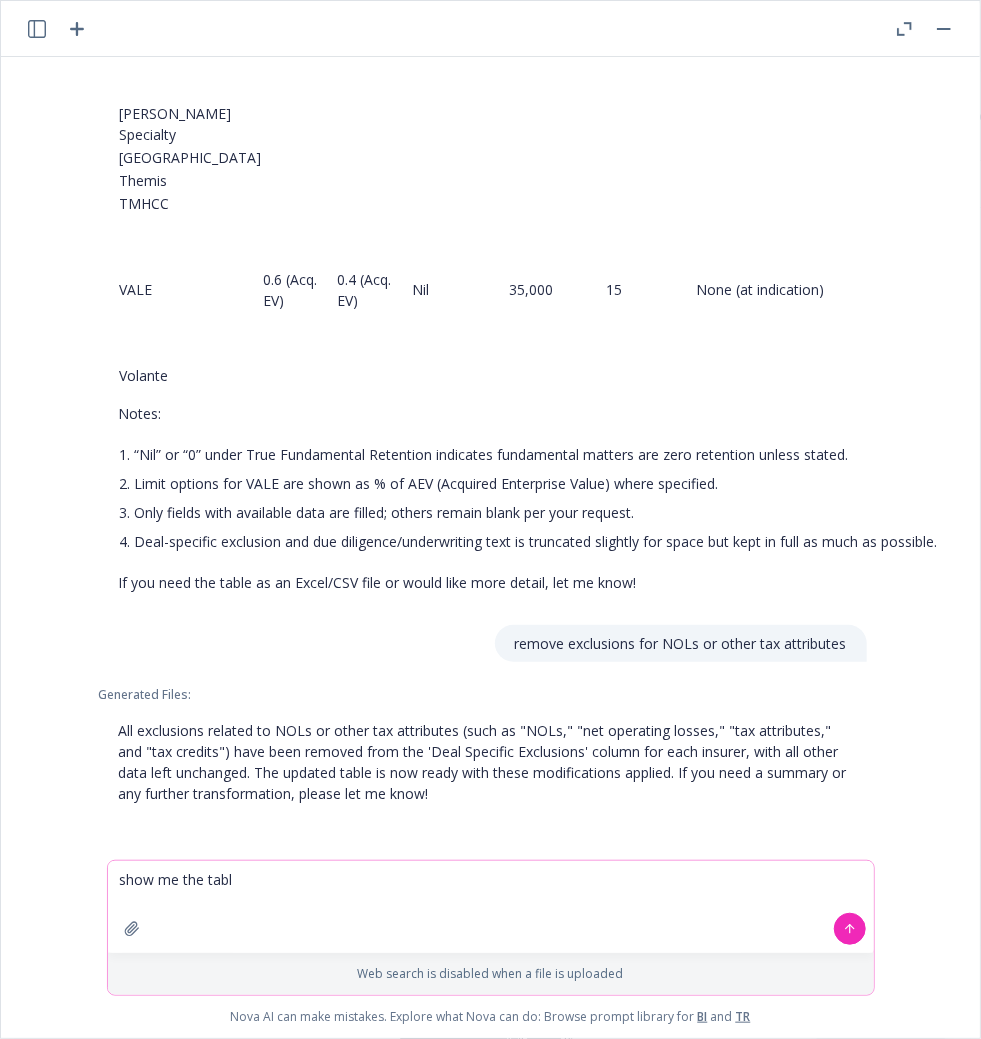 type on "show me the table" 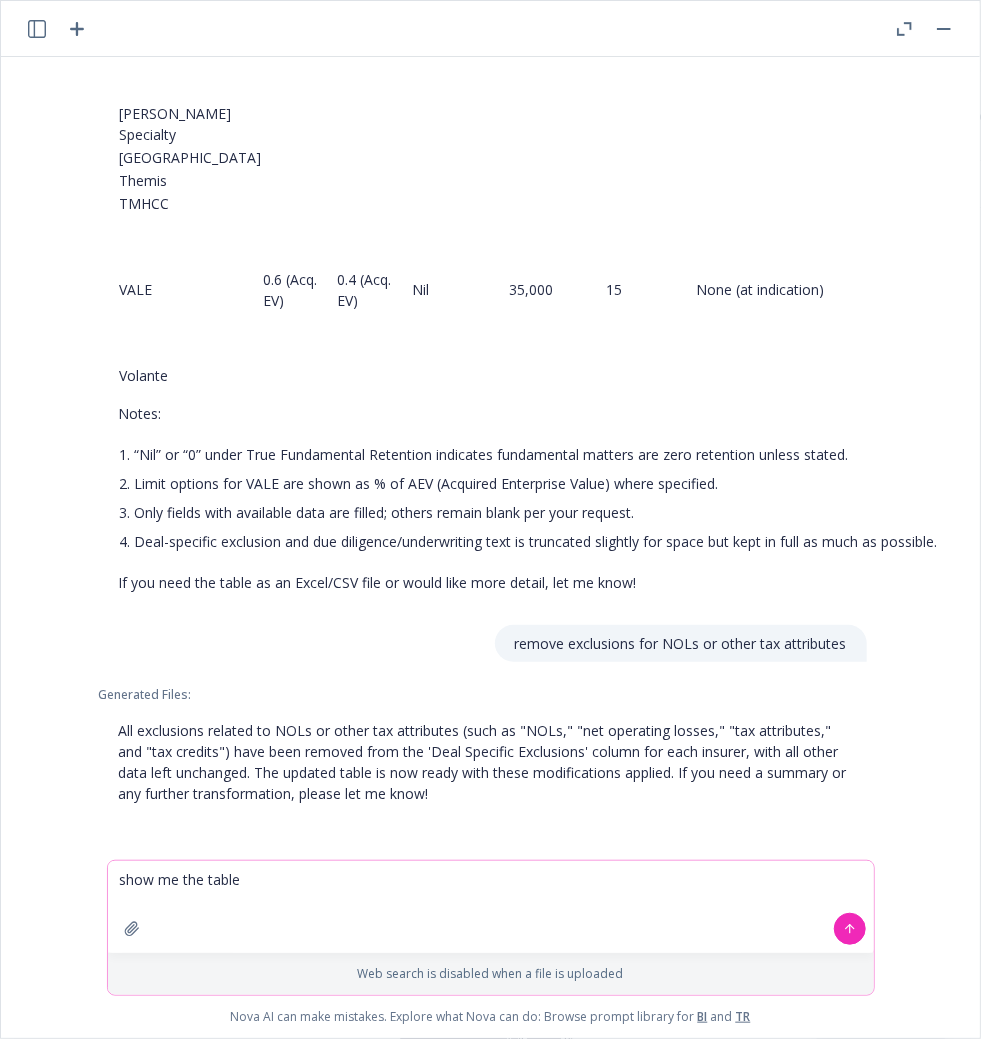 type 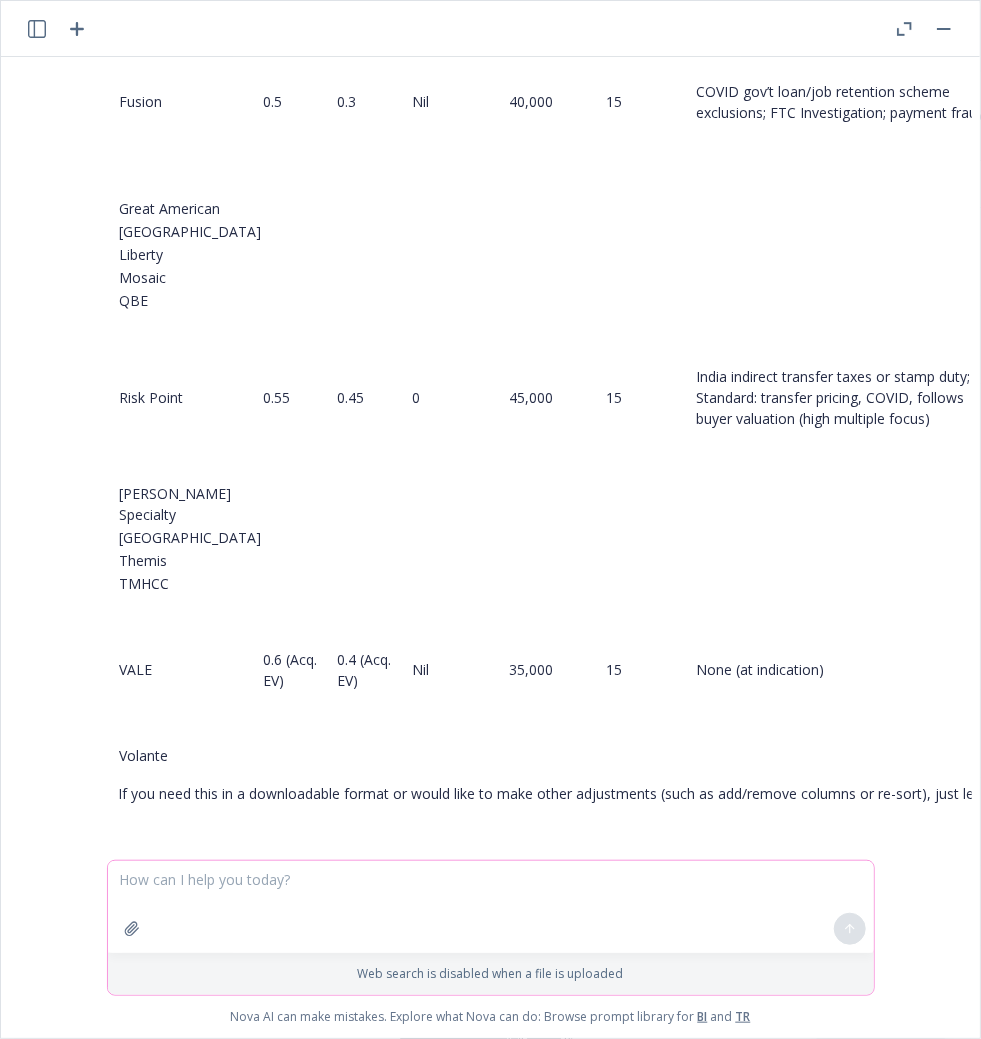 scroll, scrollTop: 5241, scrollLeft: 16, axis: both 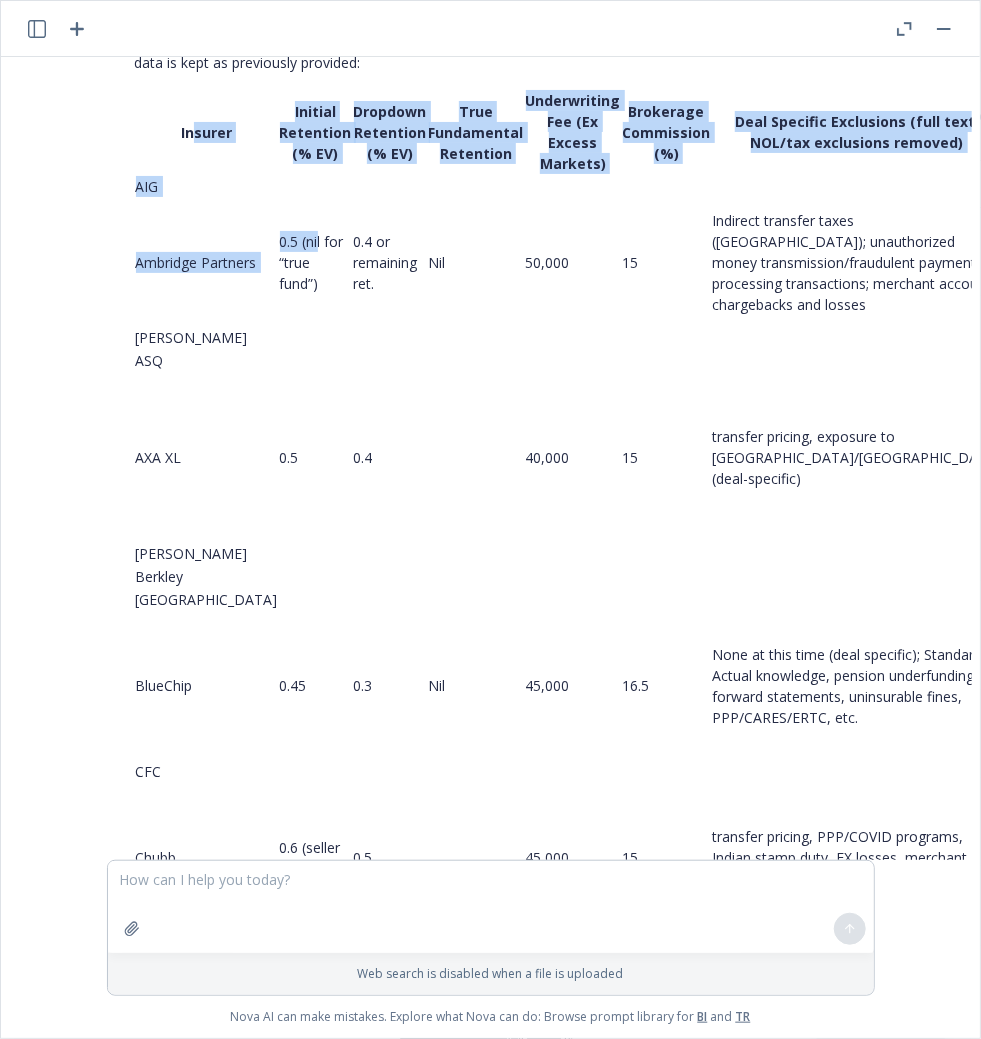 drag, startPoint x: 151, startPoint y: 313, endPoint x: 141, endPoint y: 370, distance: 57.870544 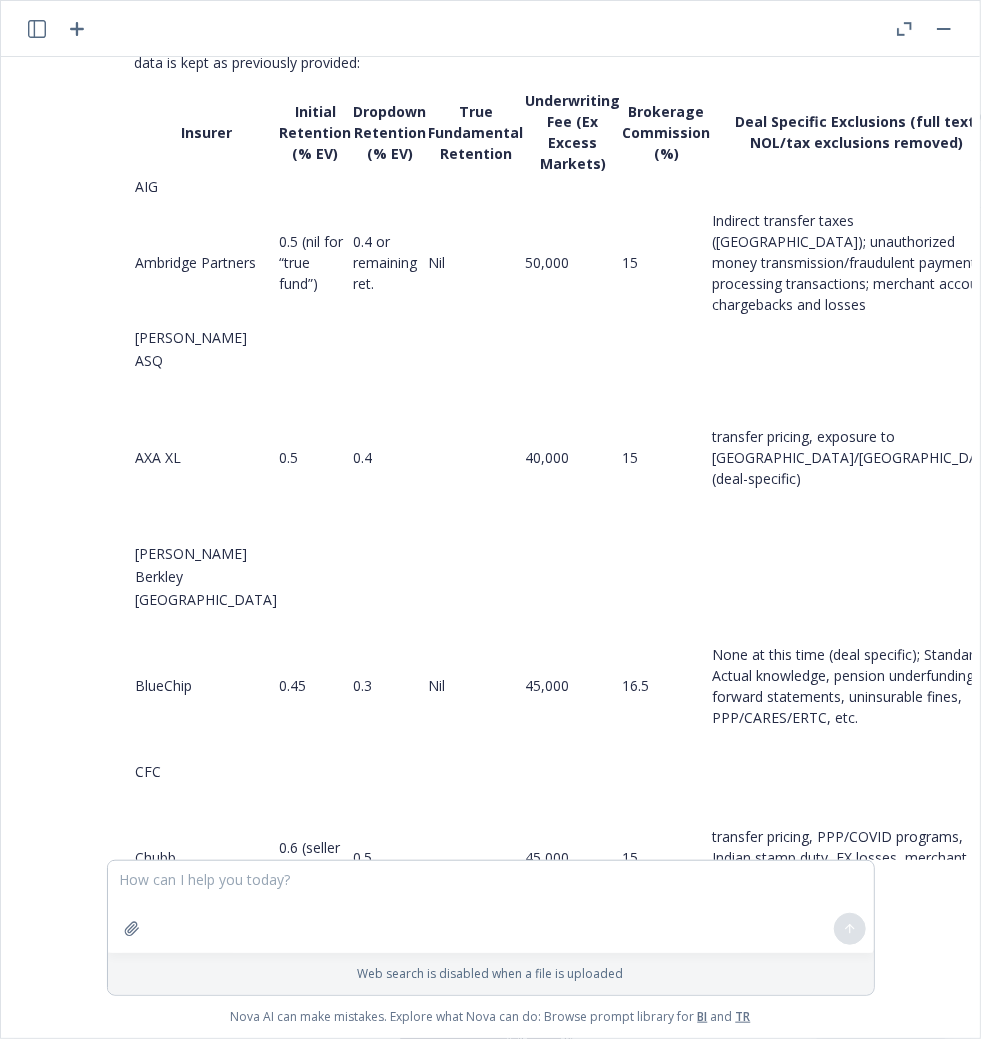 click on "Insurer" at bounding box center (207, 132) 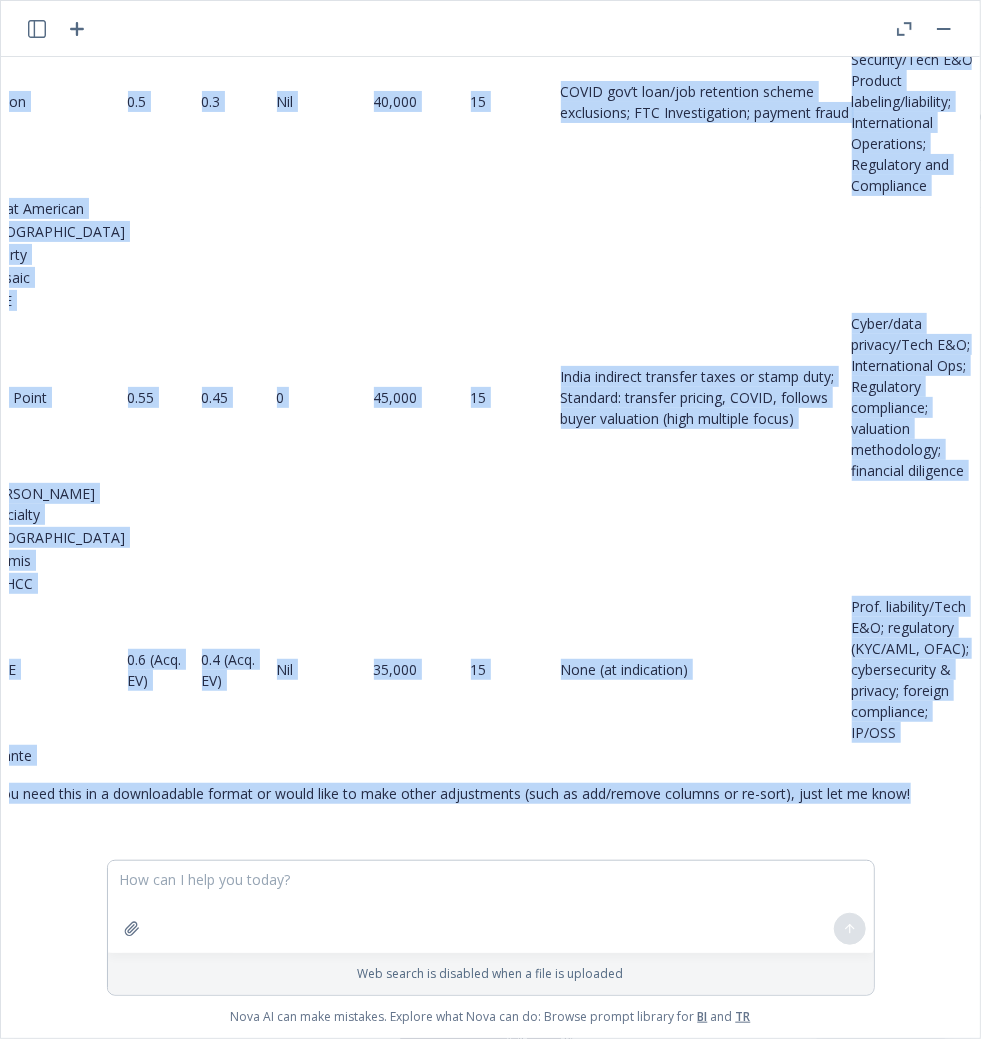 scroll, scrollTop: 5241, scrollLeft: 0, axis: vertical 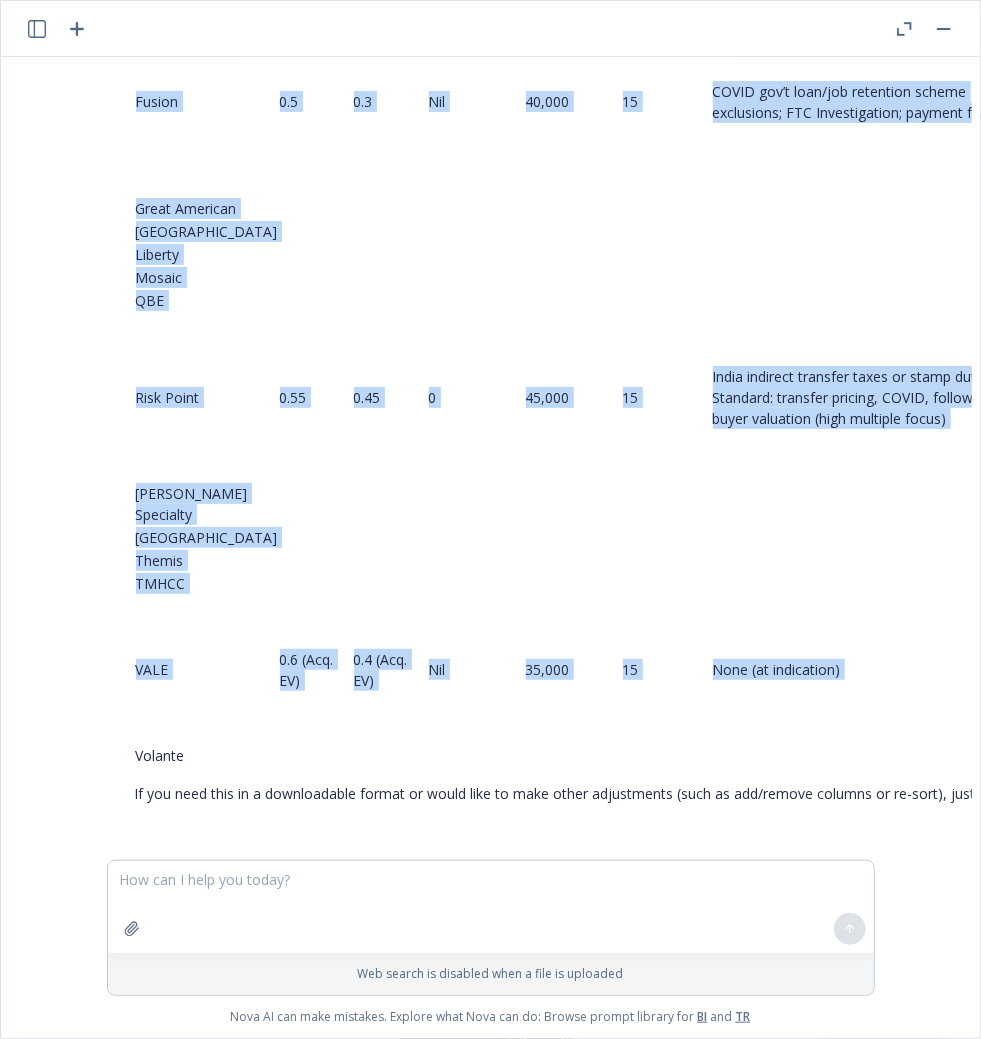 drag, startPoint x: 132, startPoint y: 318, endPoint x: 948, endPoint y: 665, distance: 886.7158 